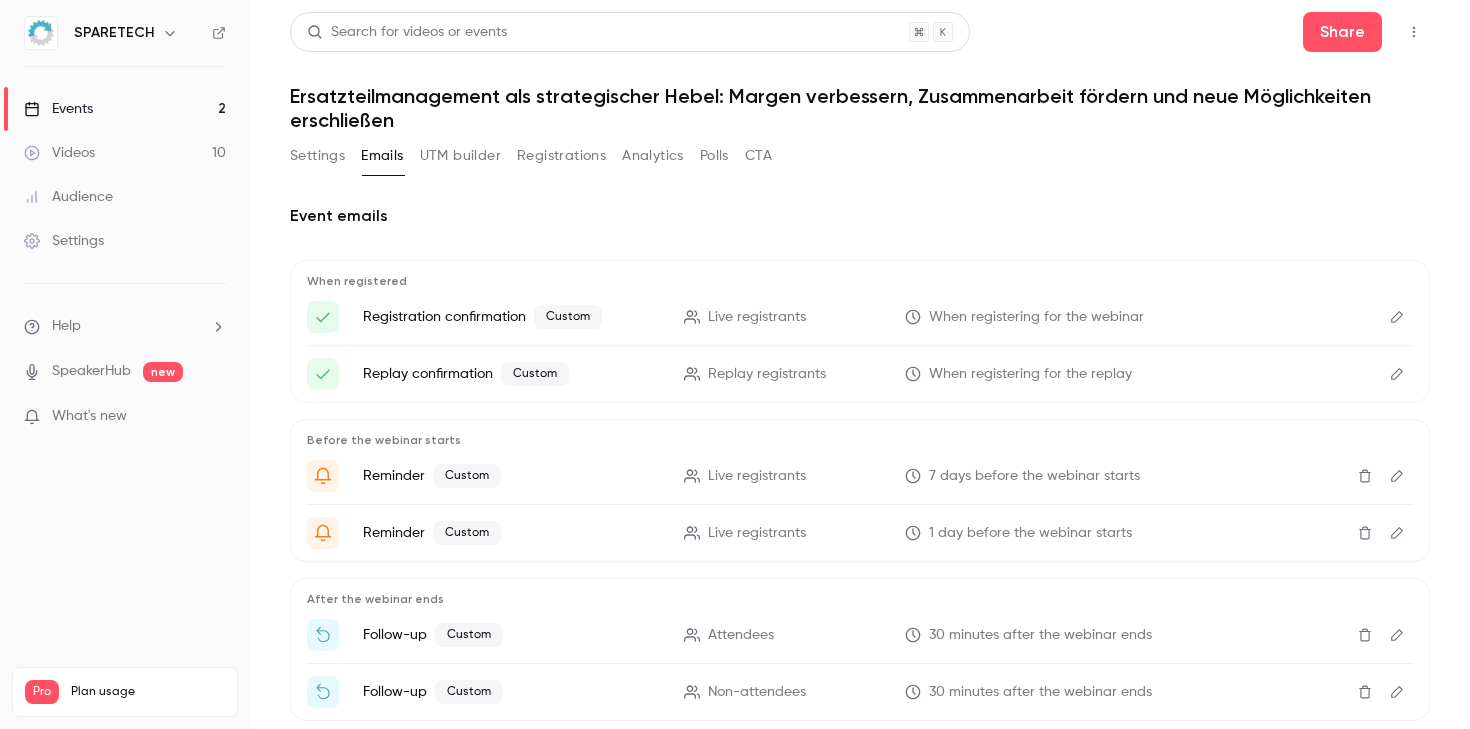 scroll, scrollTop: 0, scrollLeft: 0, axis: both 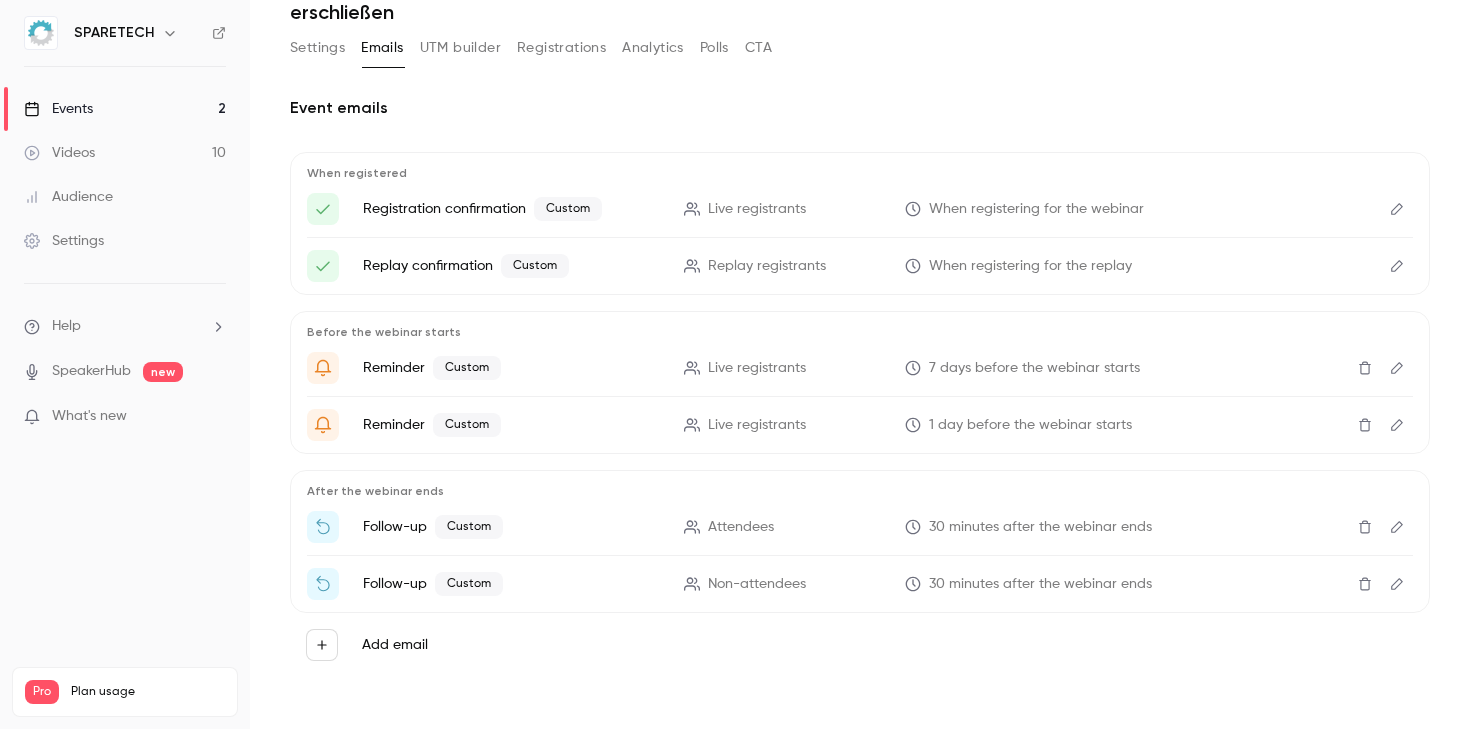 drag, startPoint x: 764, startPoint y: 247, endPoint x: 716, endPoint y: 92, distance: 162.26213 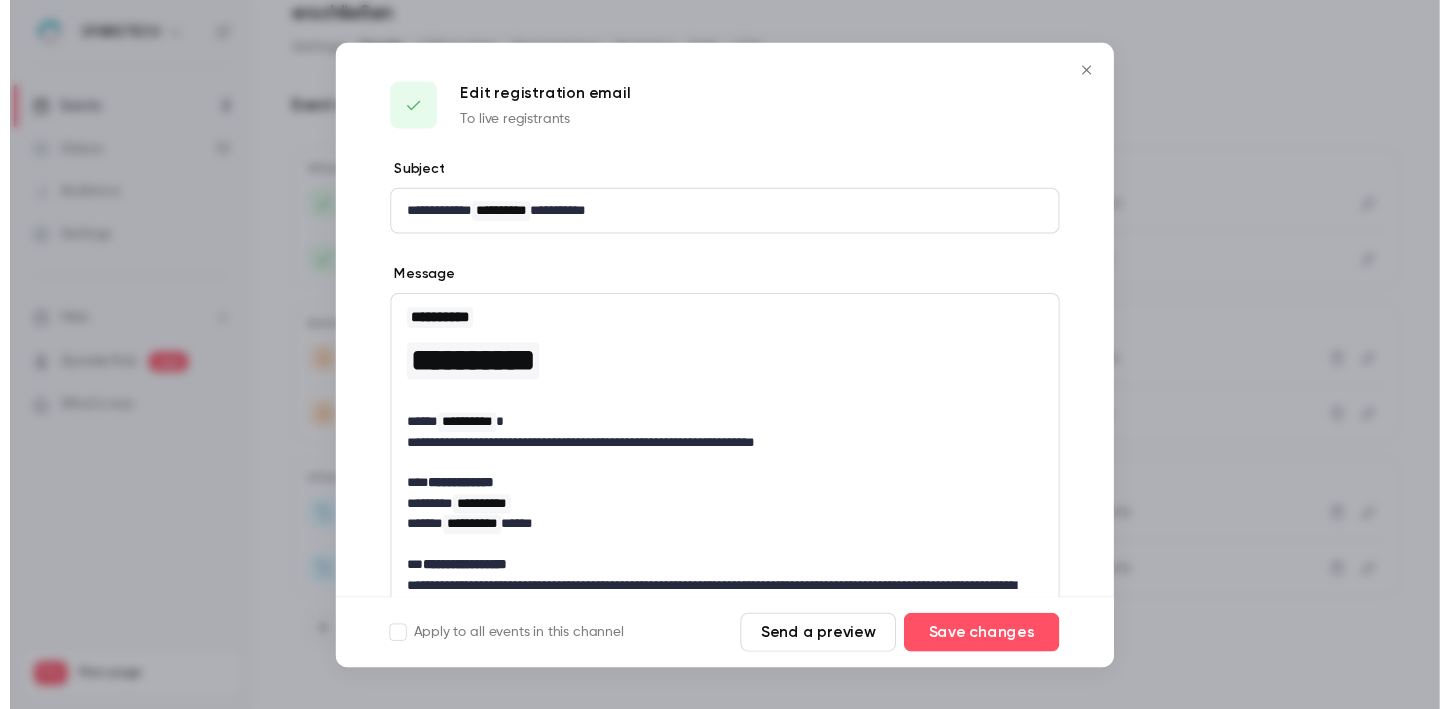 scroll, scrollTop: 339, scrollLeft: 0, axis: vertical 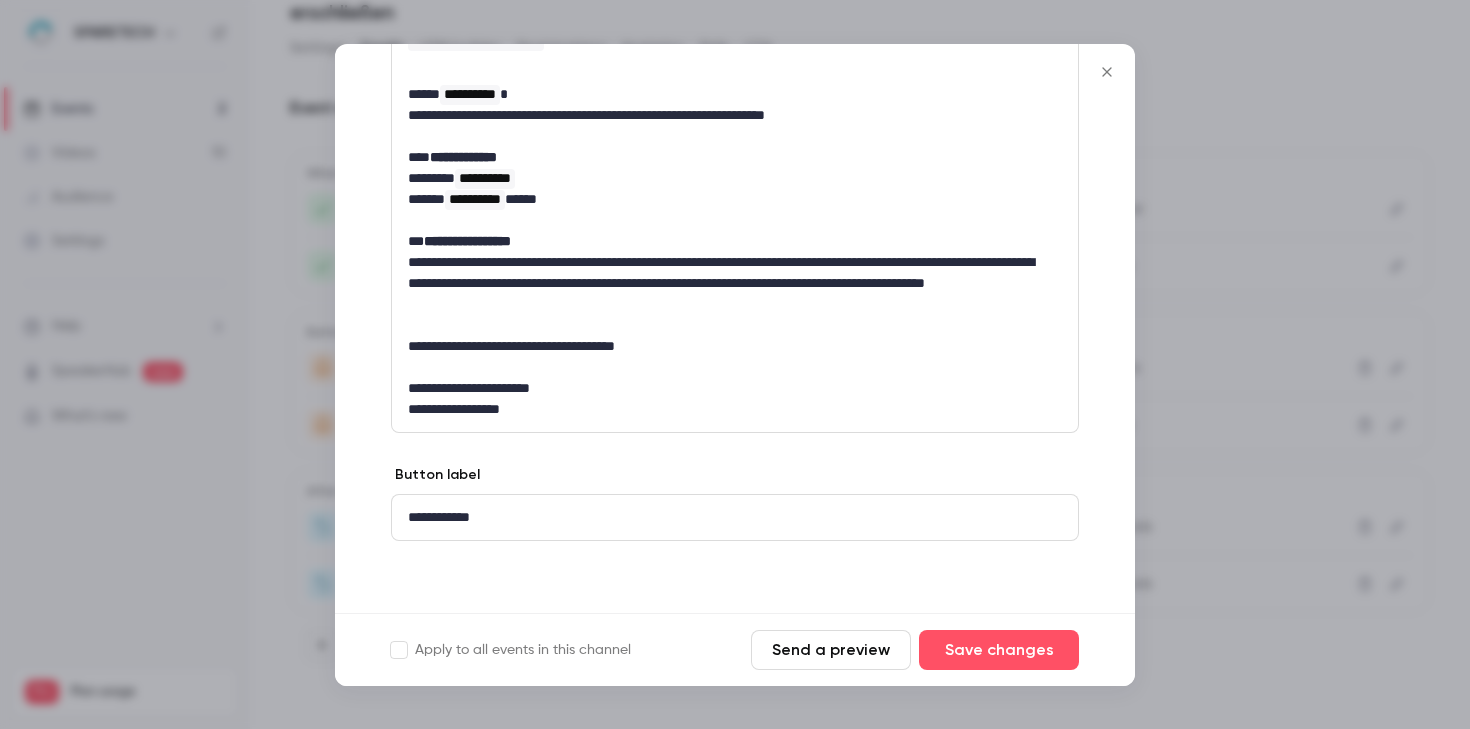 click on "**********" at bounding box center (727, 346) 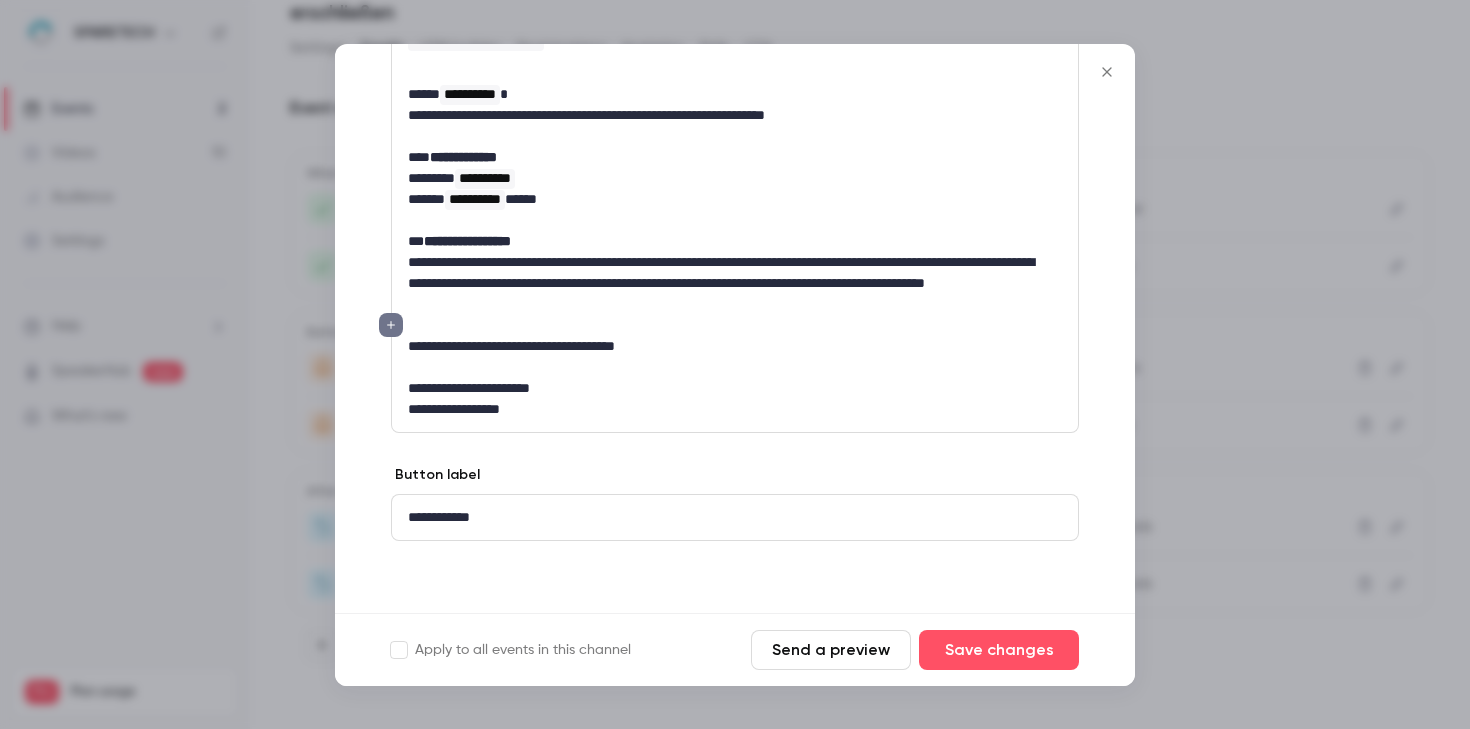 click on "**********" at bounding box center [727, 346] 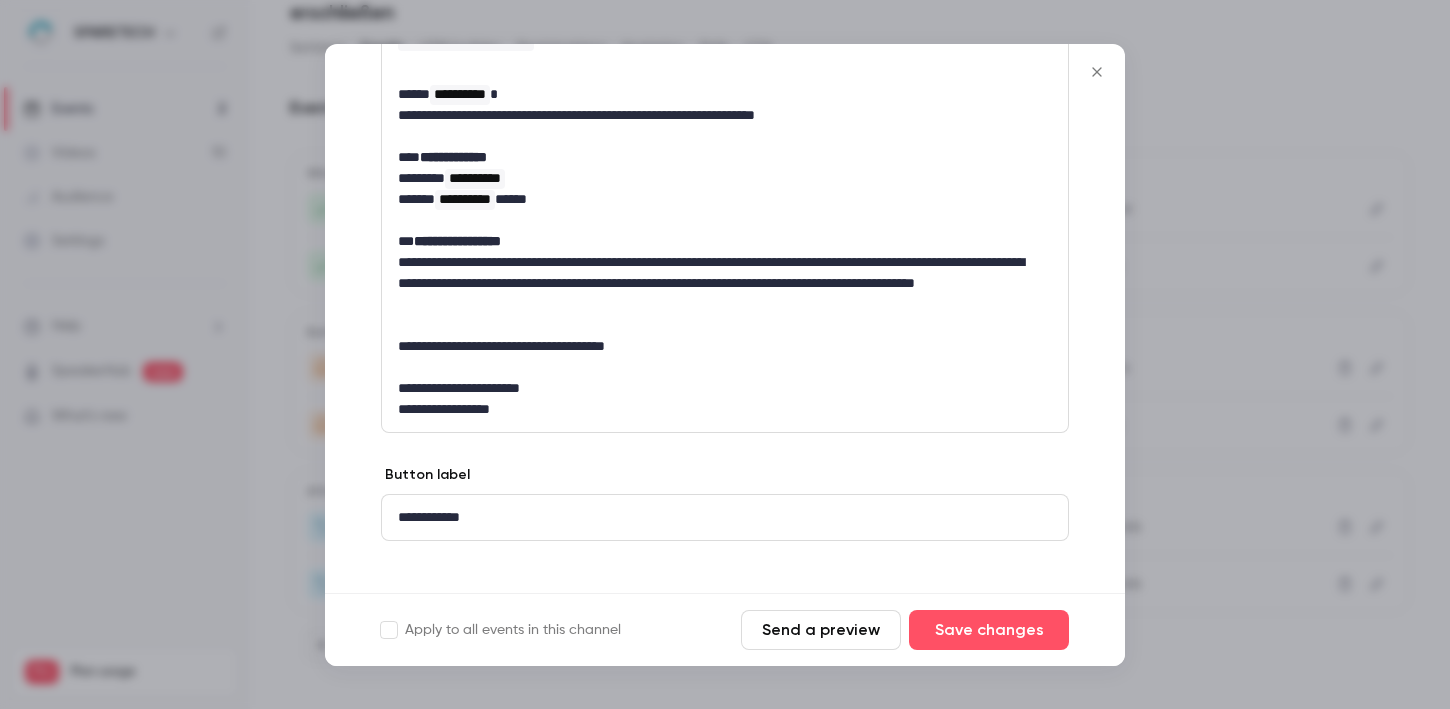 scroll, scrollTop: 108, scrollLeft: 0, axis: vertical 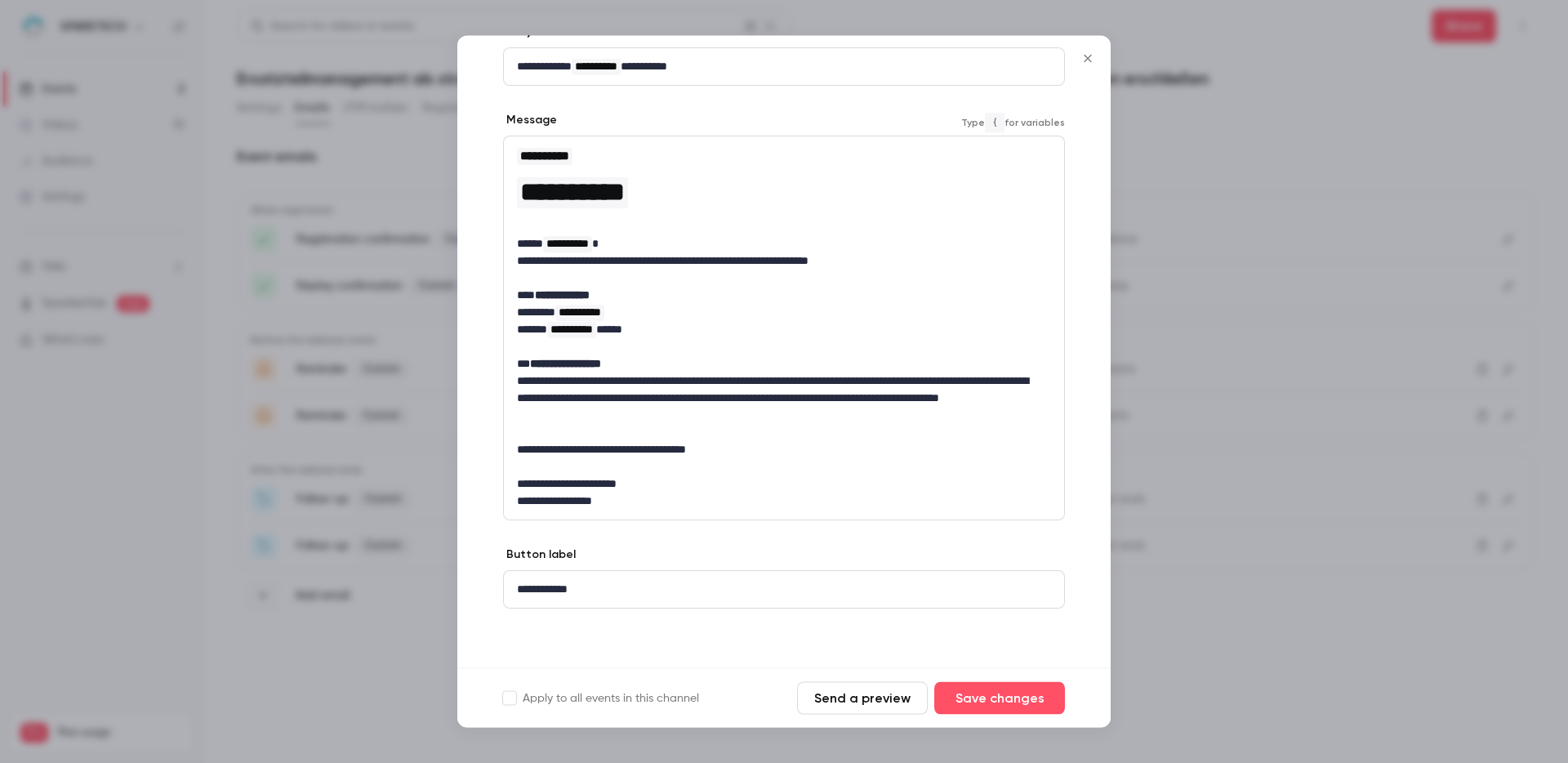 click at bounding box center (784, 433) 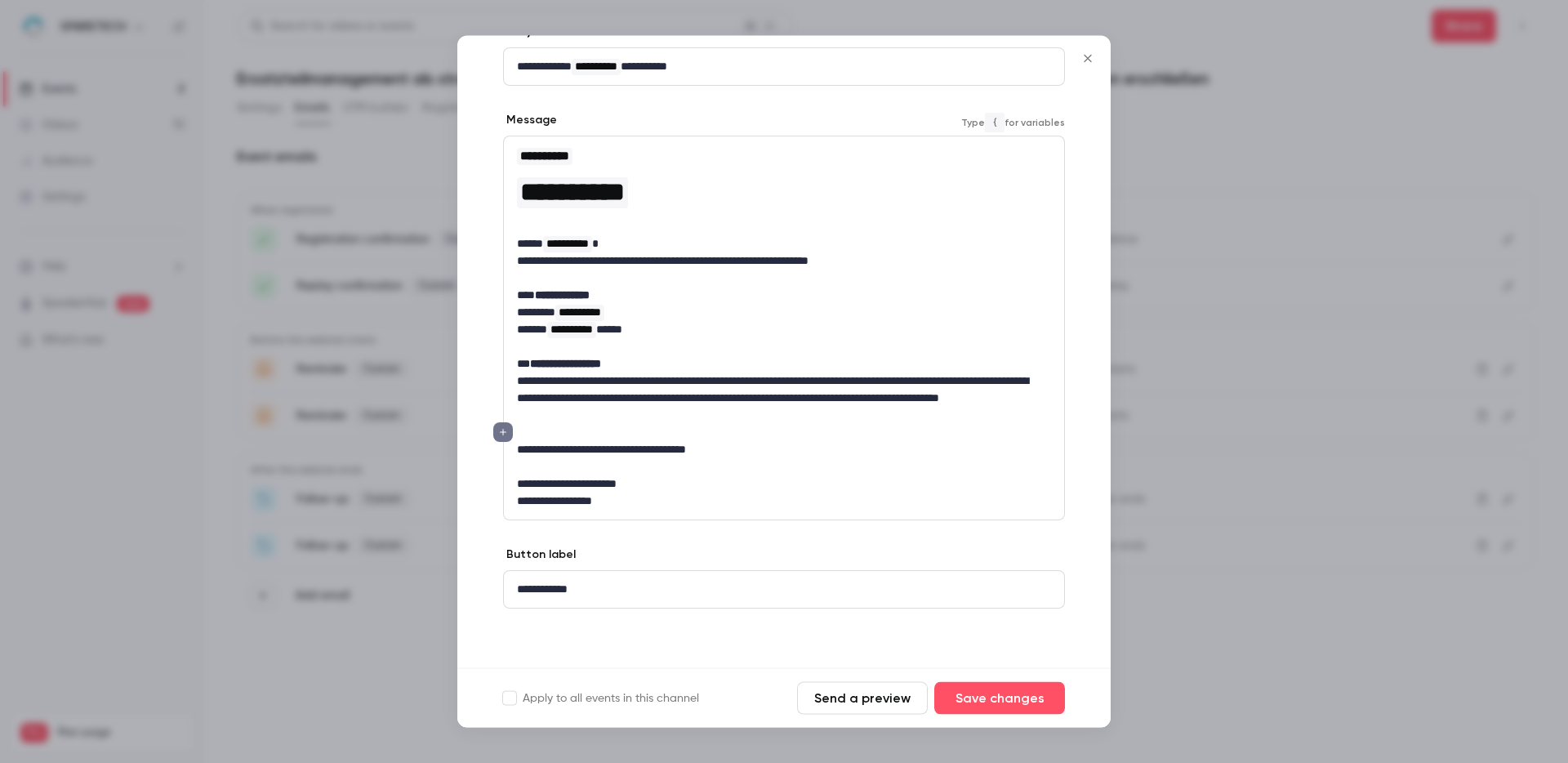click at bounding box center (784, 433) 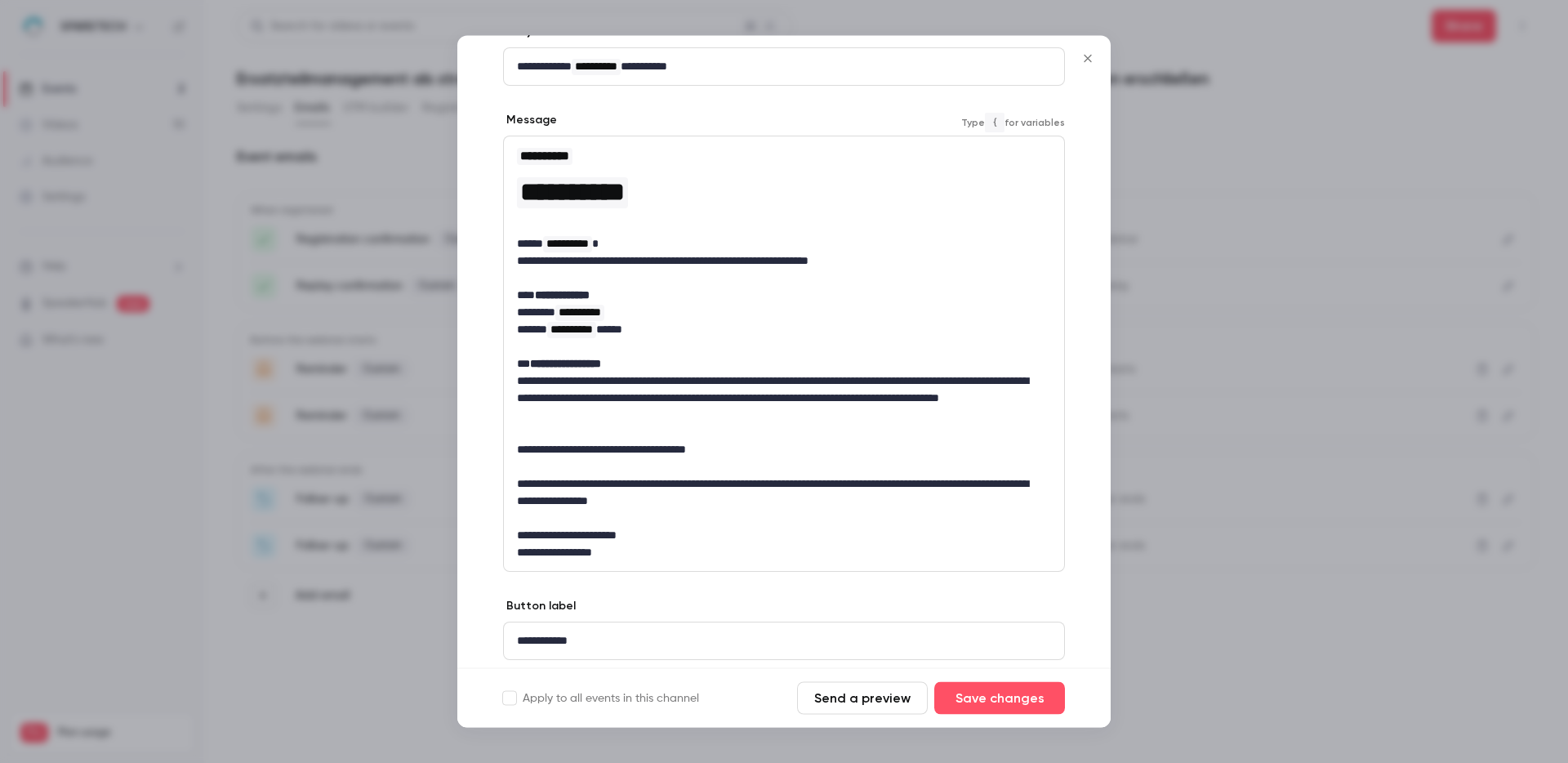 scroll, scrollTop: 0, scrollLeft: 0, axis: both 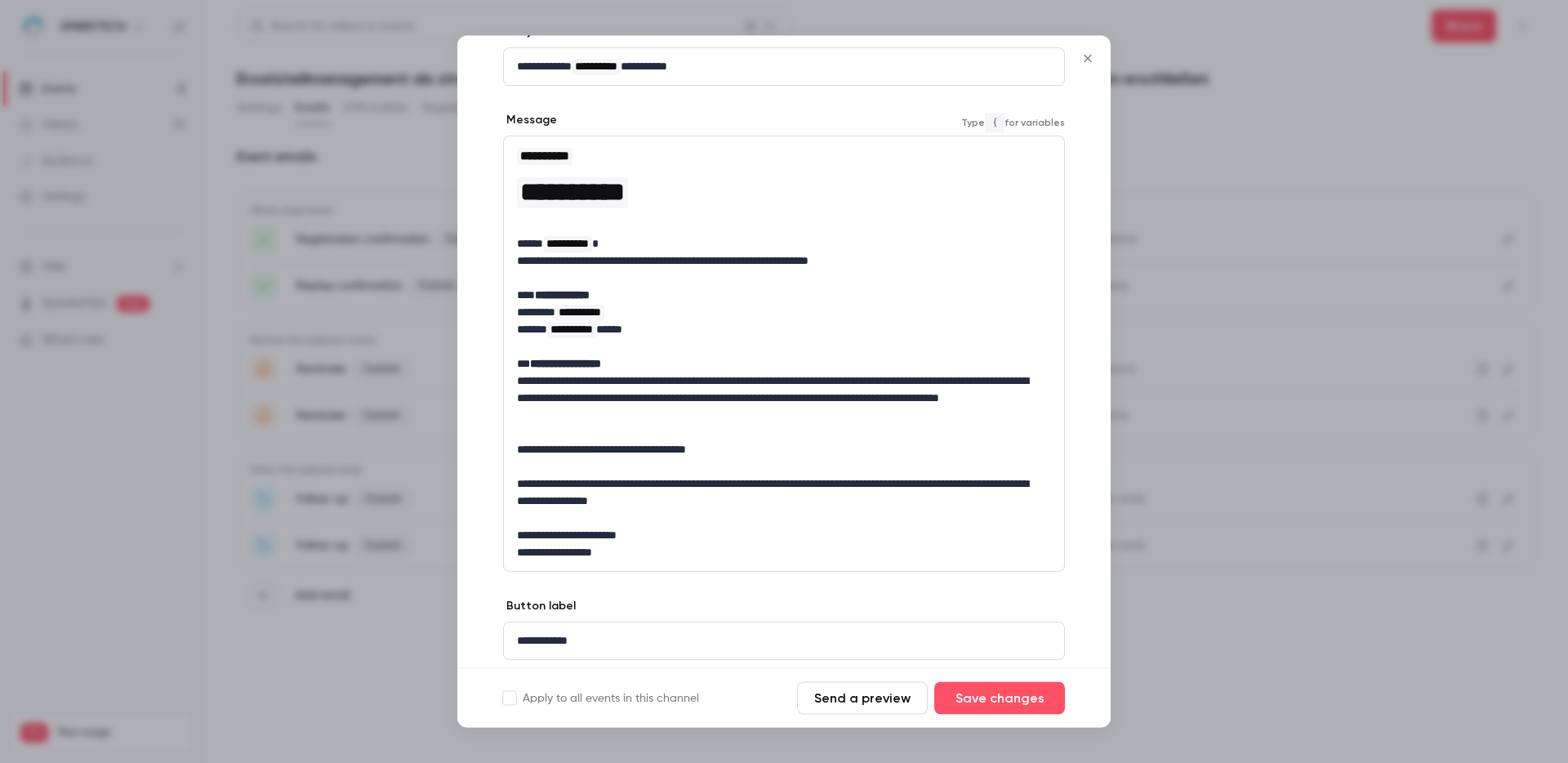 click on "**********" at bounding box center [777, 493] 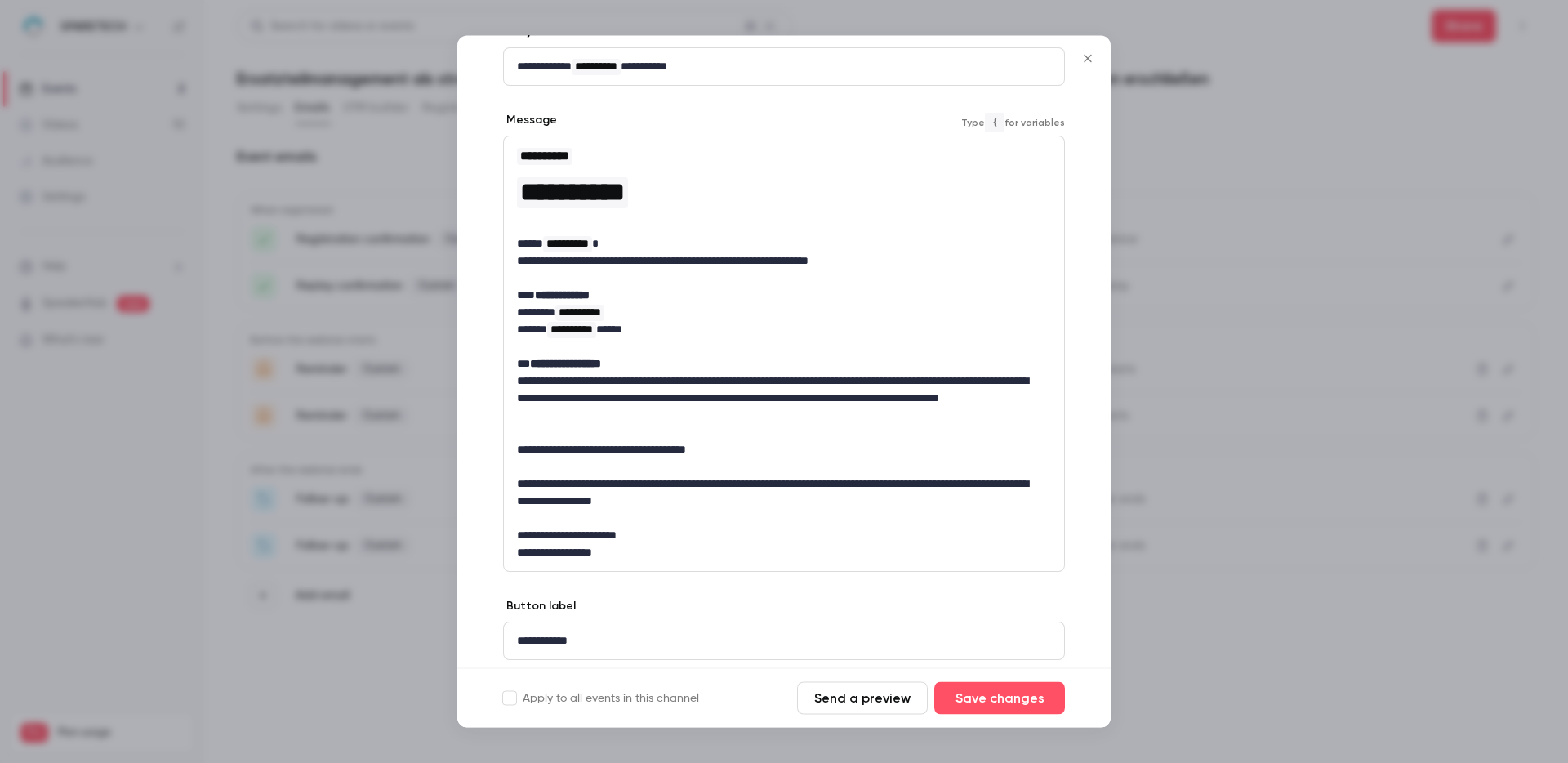 click on "**********" at bounding box center [777, 493] 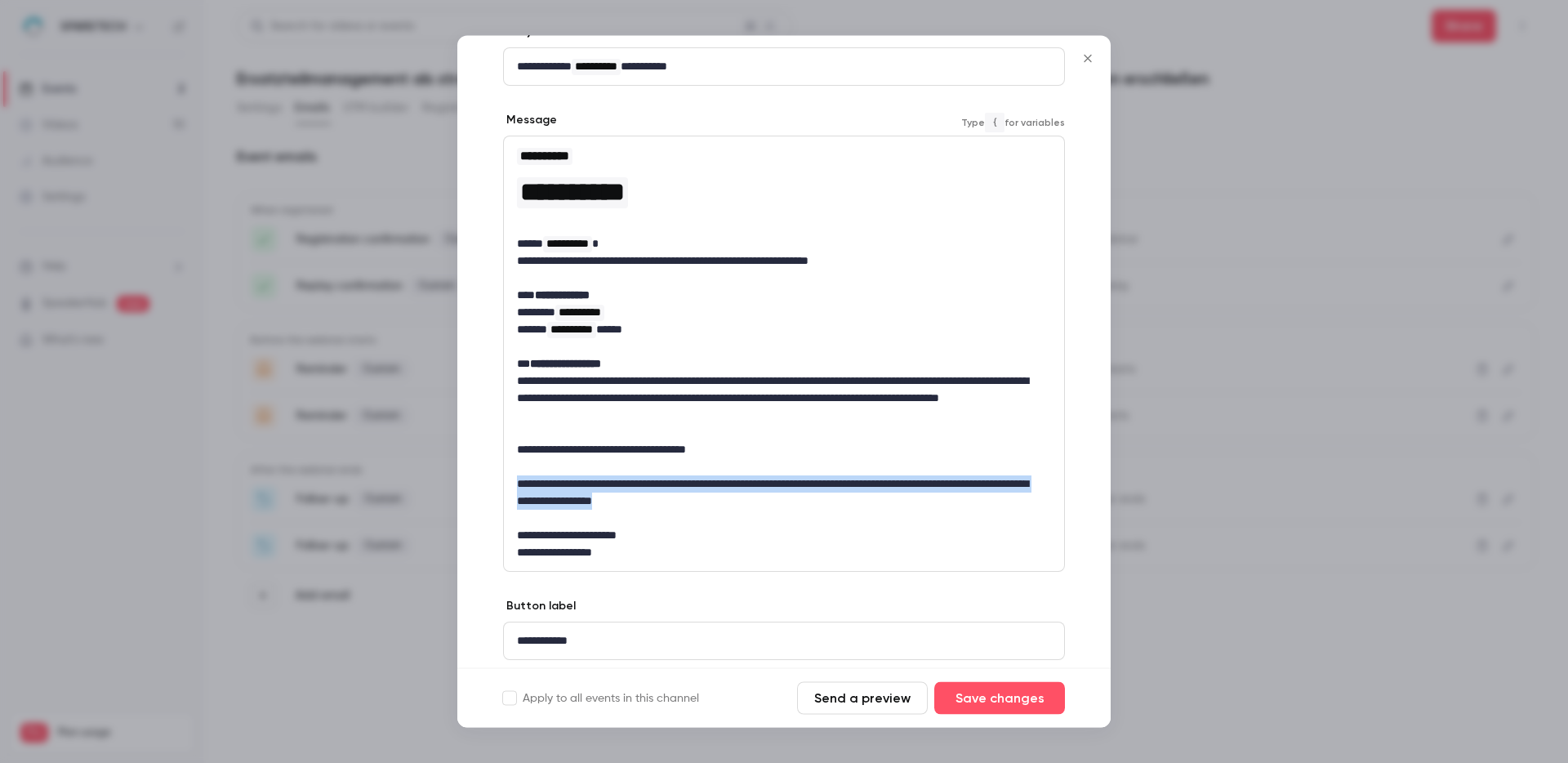 drag, startPoint x: 628, startPoint y: 481, endPoint x: 510, endPoint y: 476, distance: 118.10588 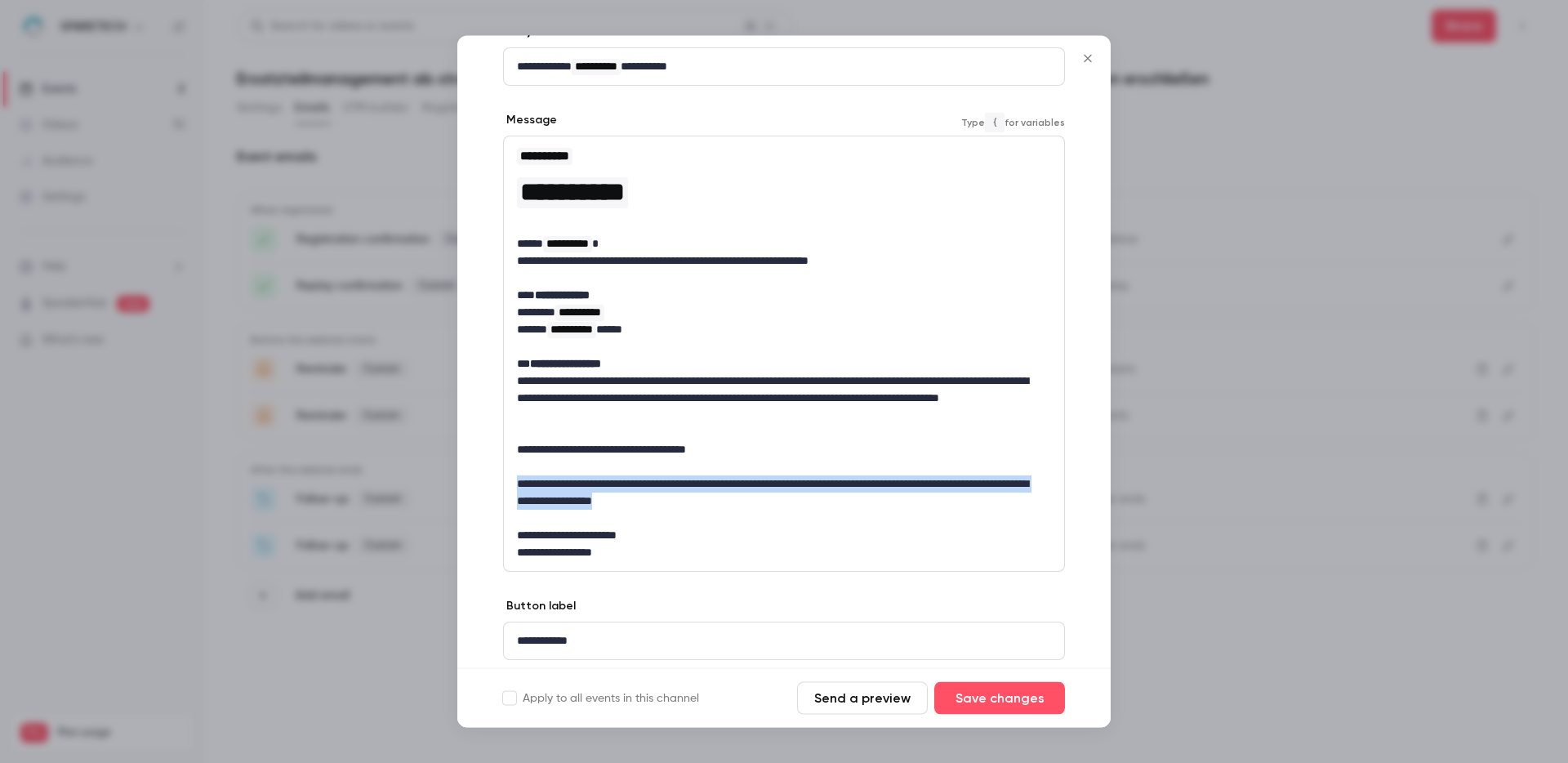 click on "**********" at bounding box center [784, 355] 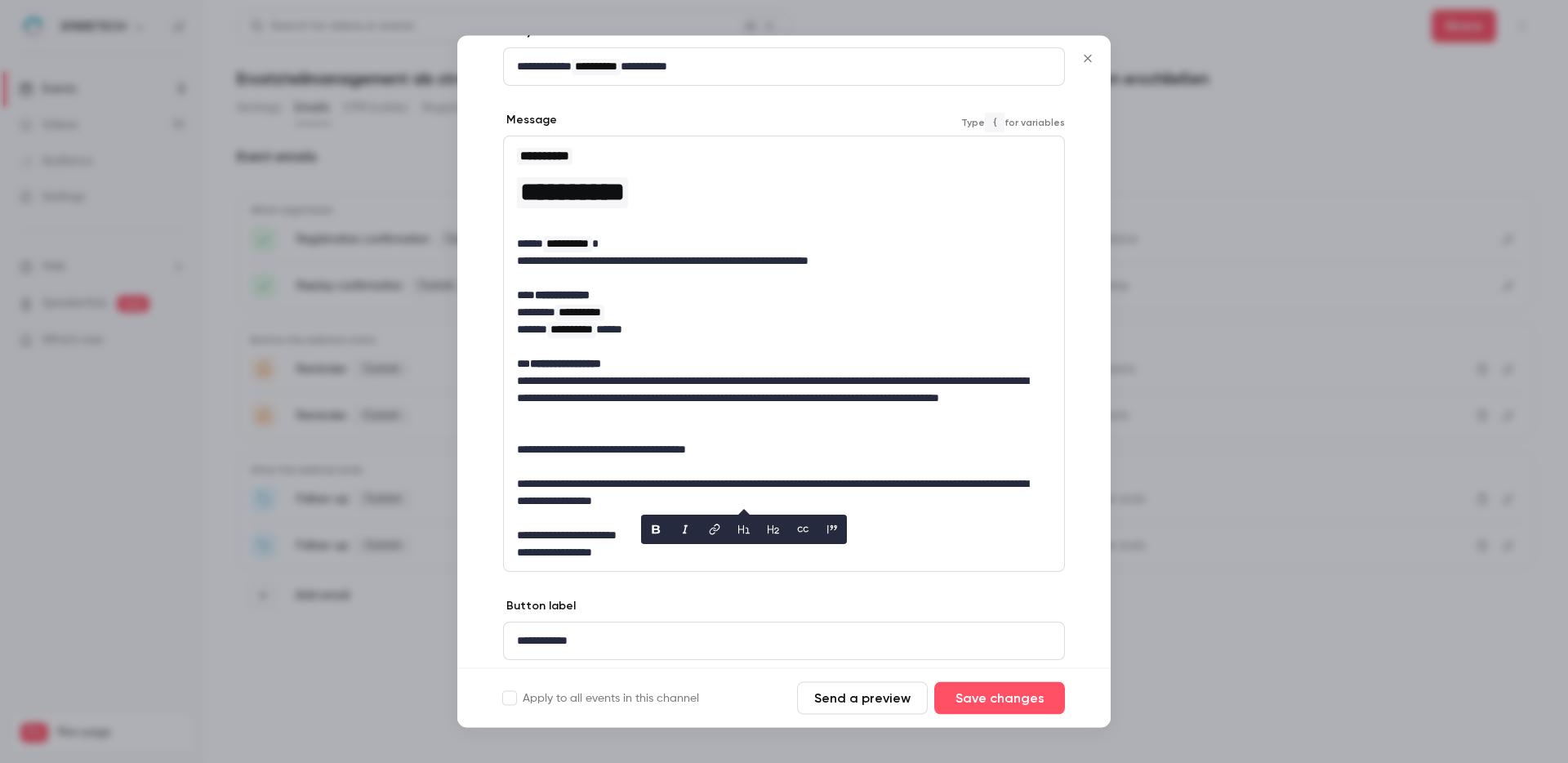 scroll, scrollTop: 0, scrollLeft: 0, axis: both 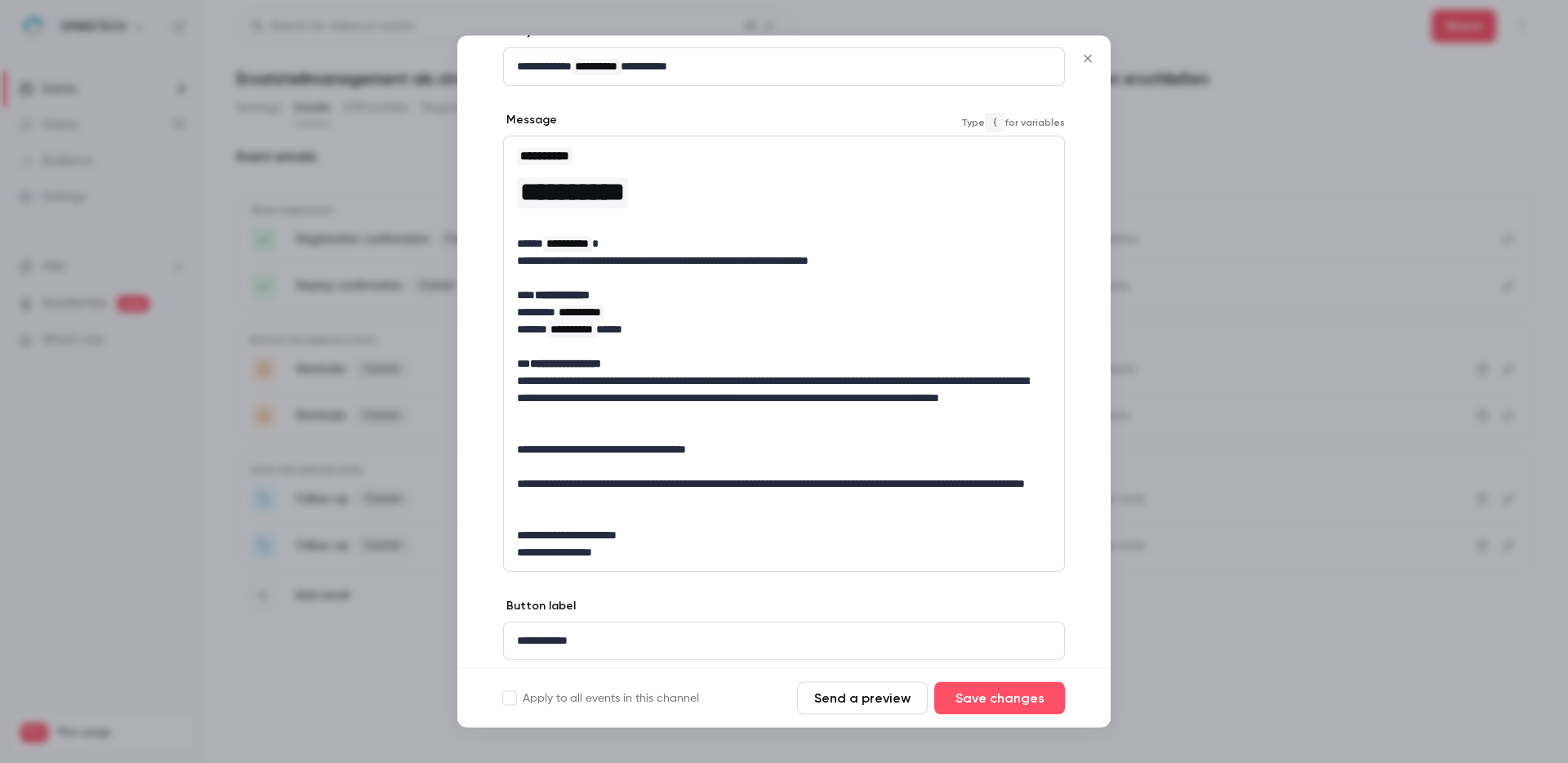 click on "**********" at bounding box center (777, 493) 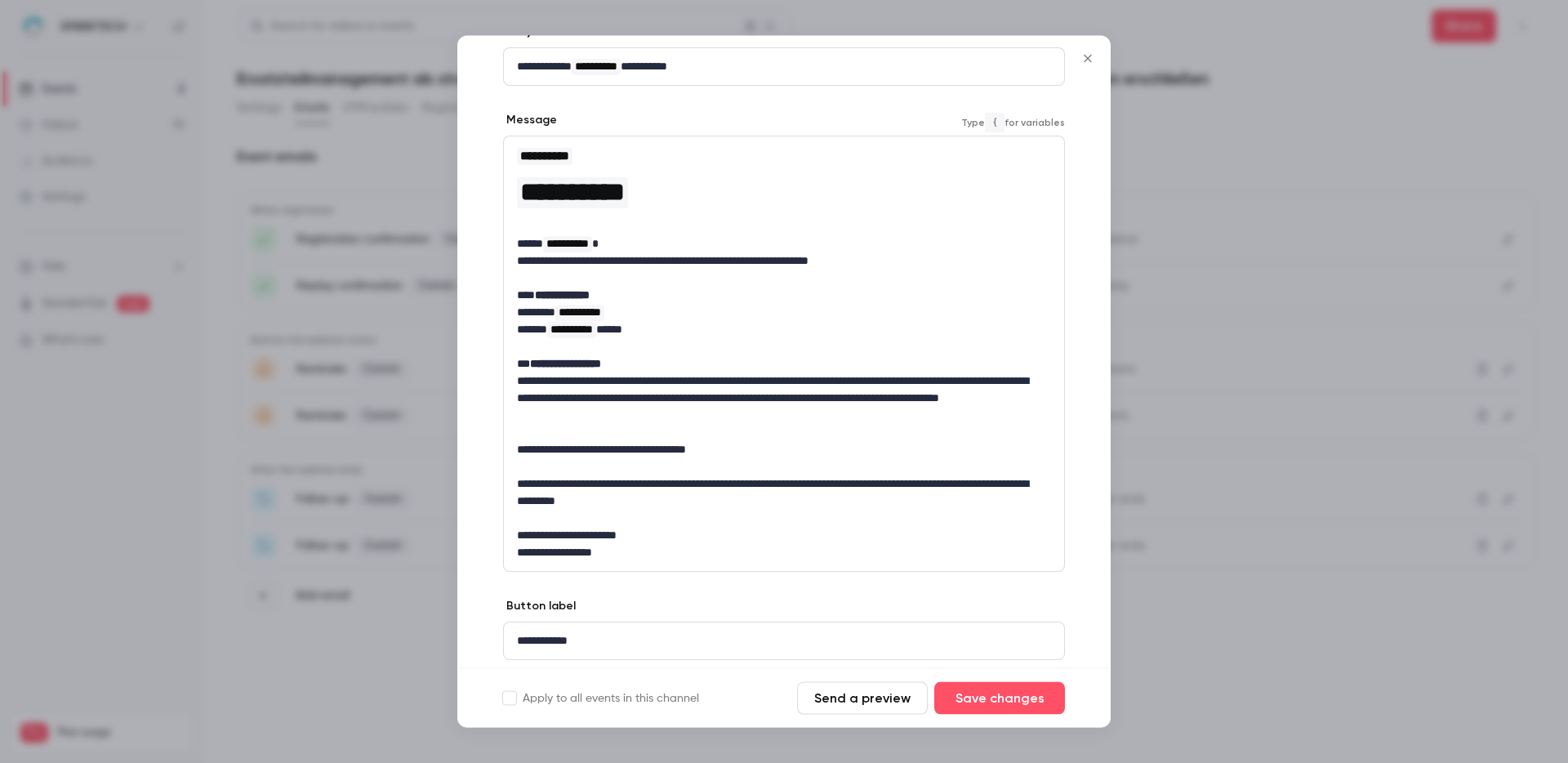 click on "**********" at bounding box center [777, 493] 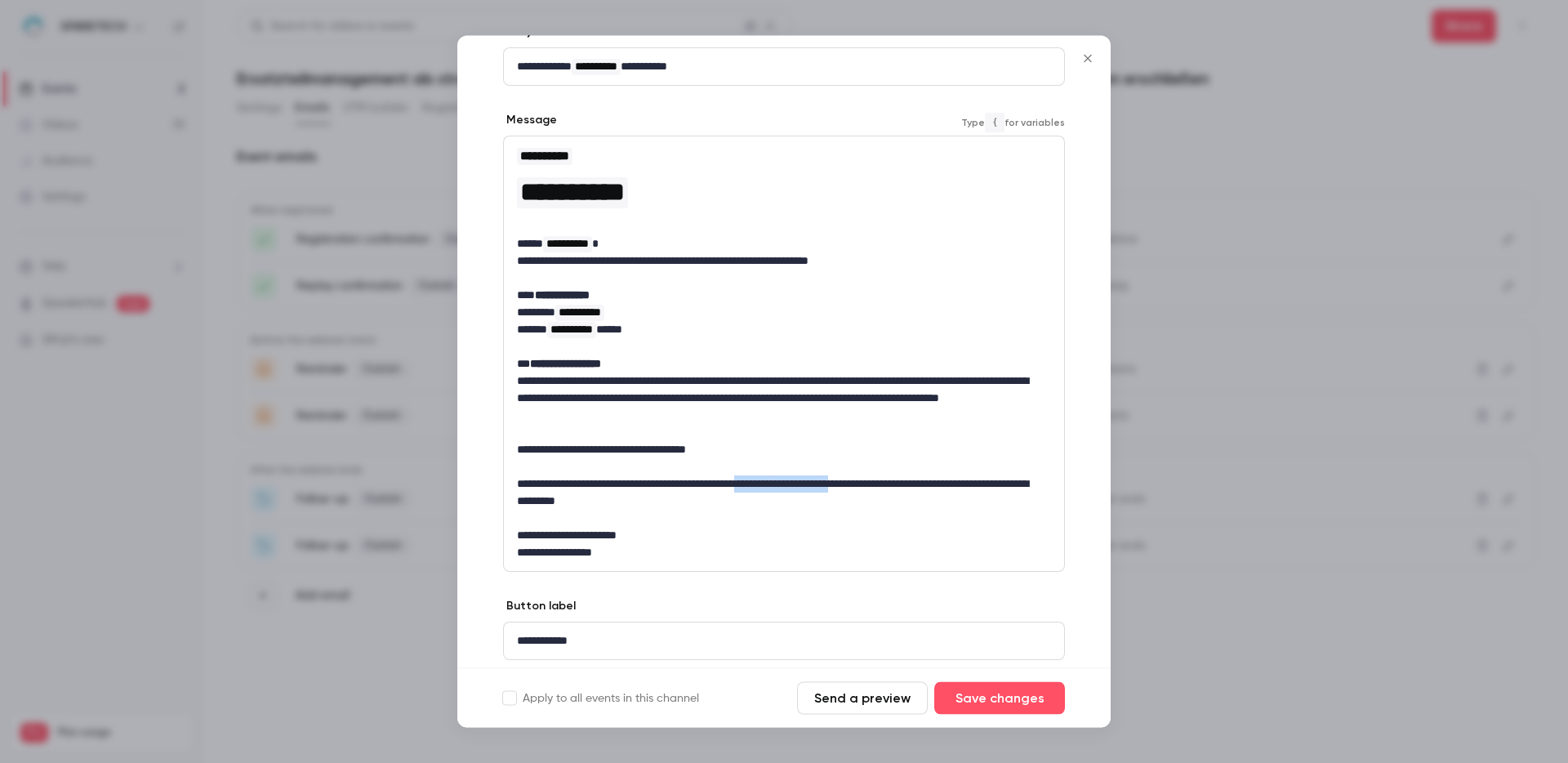 drag, startPoint x: 907, startPoint y: 484, endPoint x: 804, endPoint y: 478, distance: 103.1746 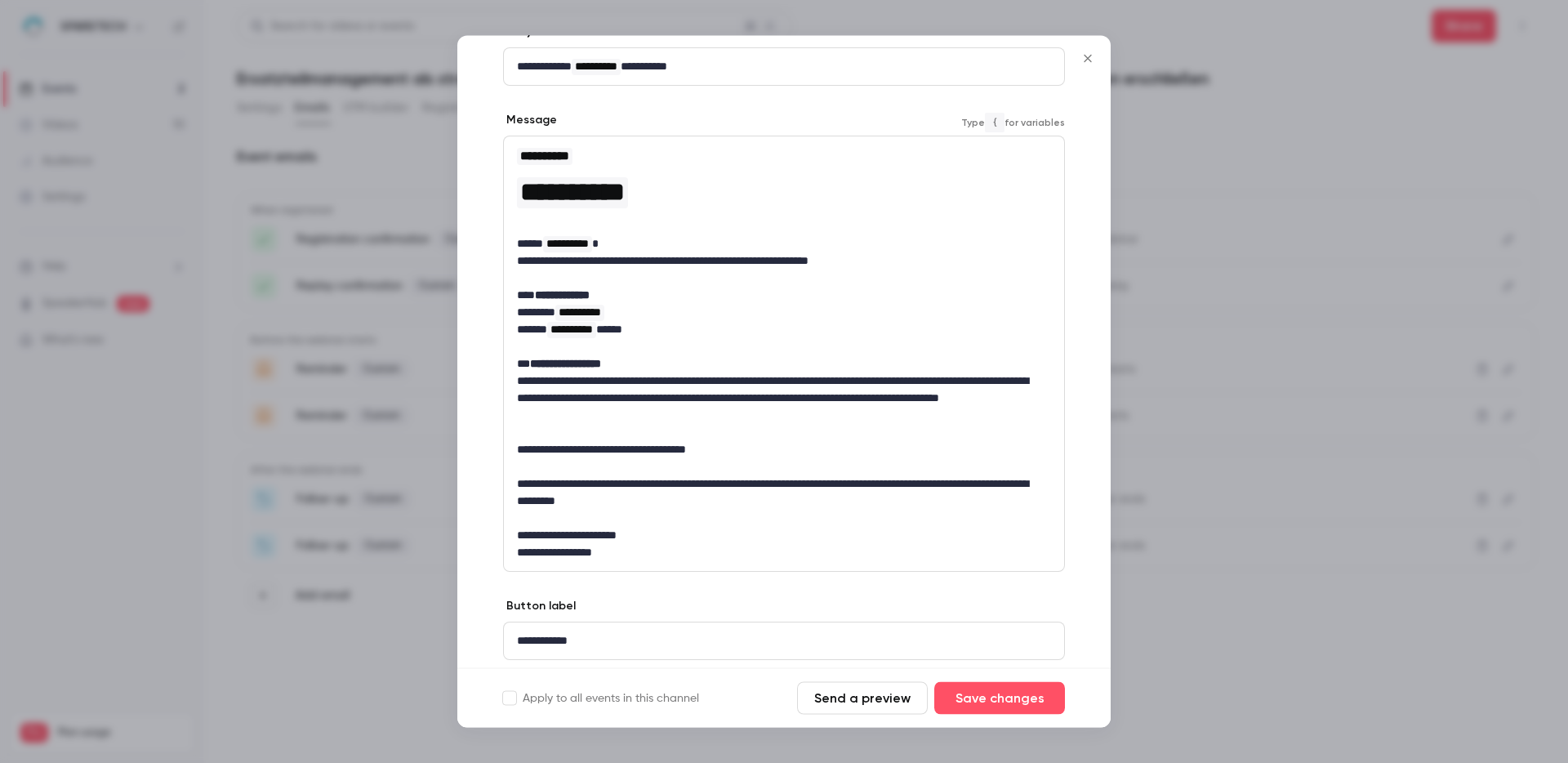 click on "**********" at bounding box center [777, 493] 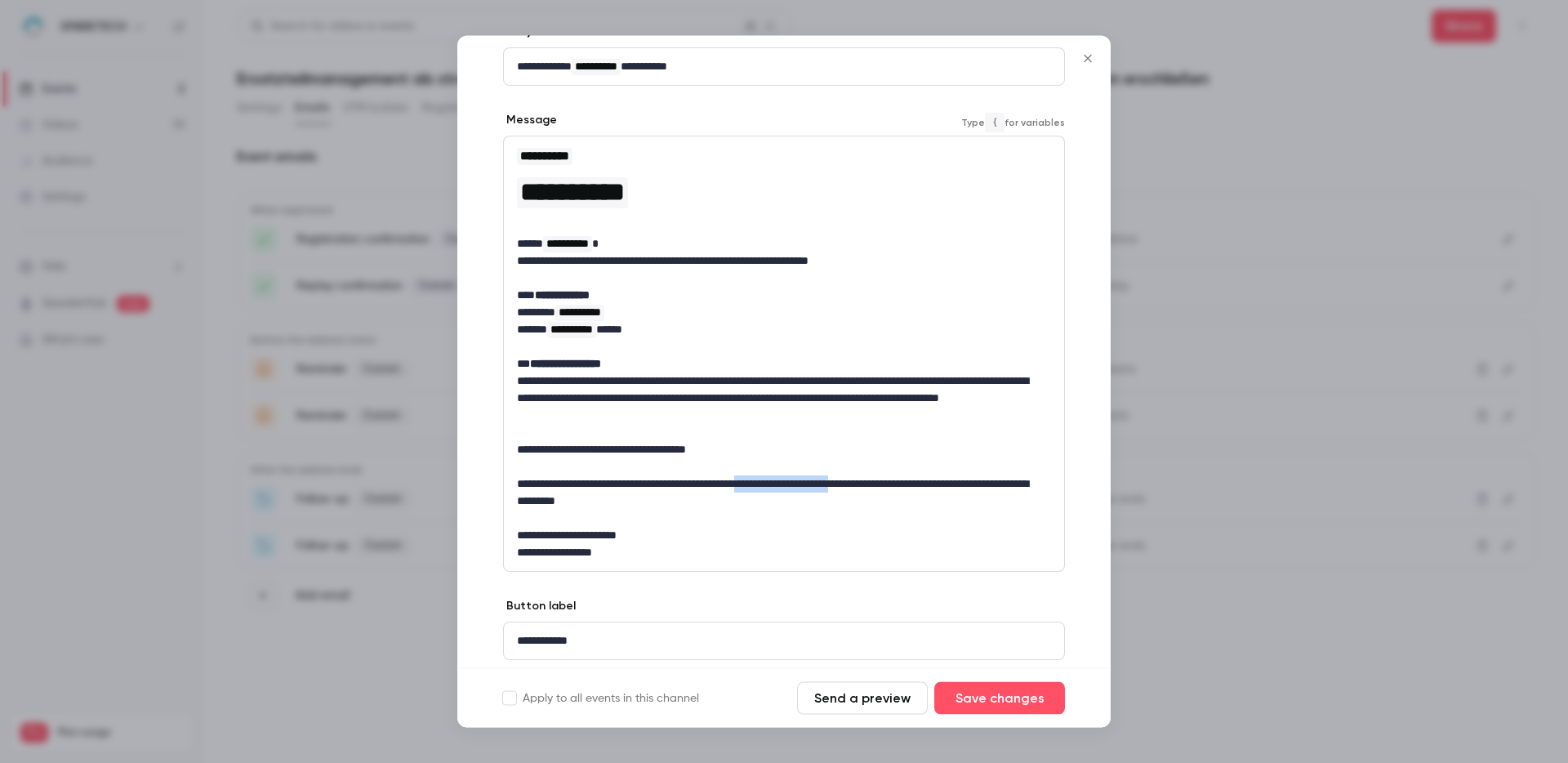 drag, startPoint x: 926, startPoint y: 485, endPoint x: 808, endPoint y: 482, distance: 118.03813 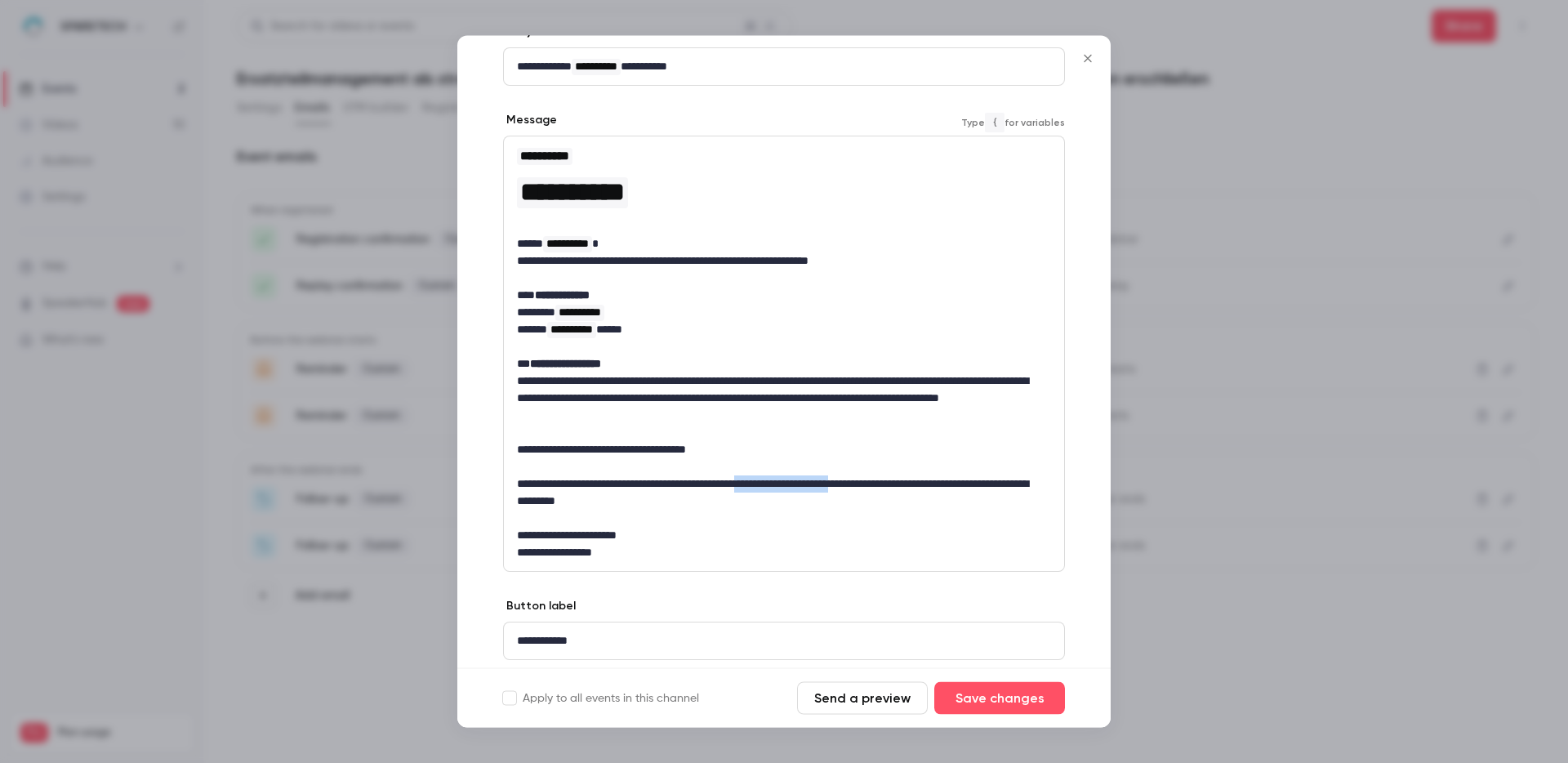 click on "**********" at bounding box center (777, 493) 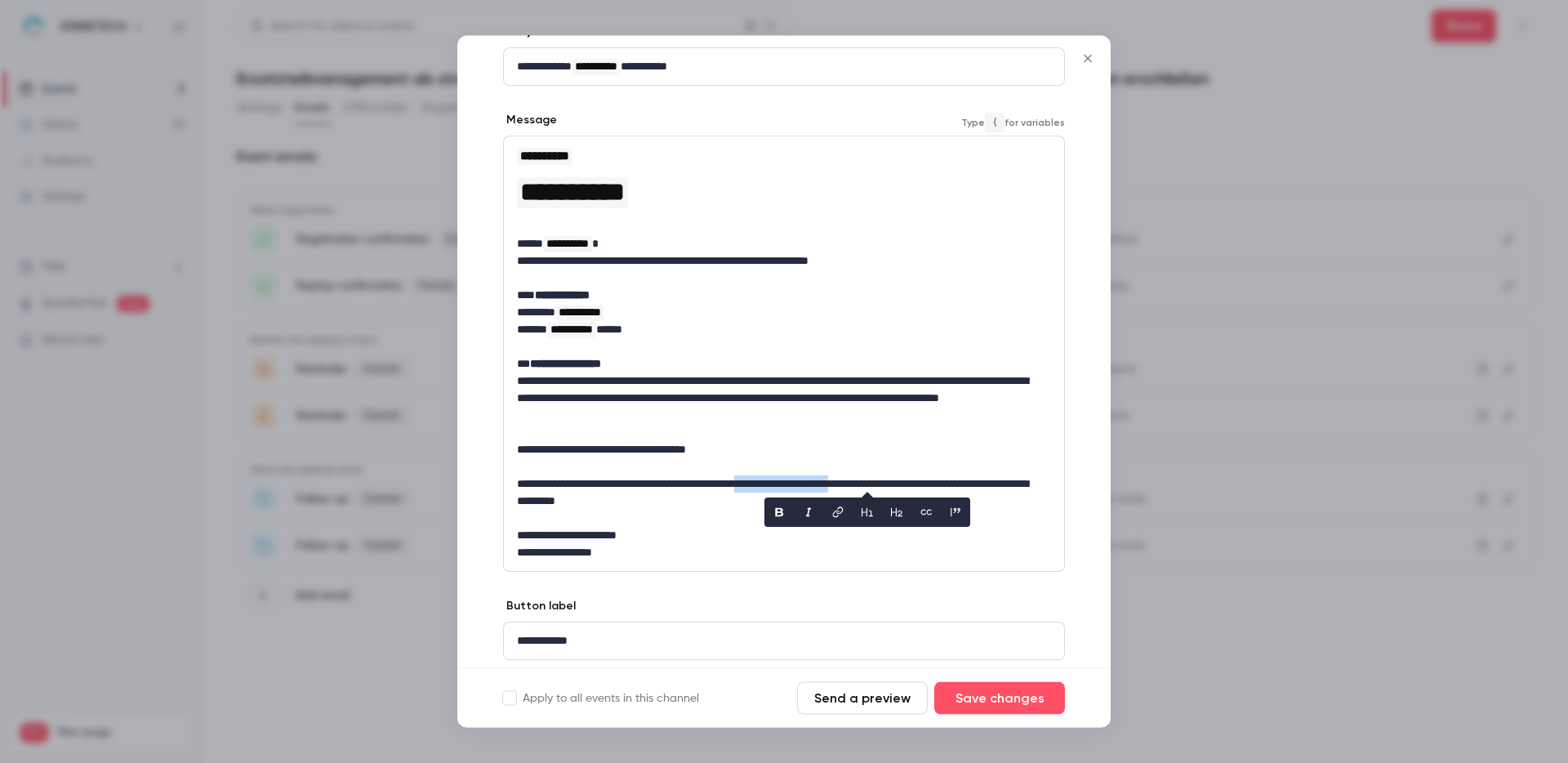 click 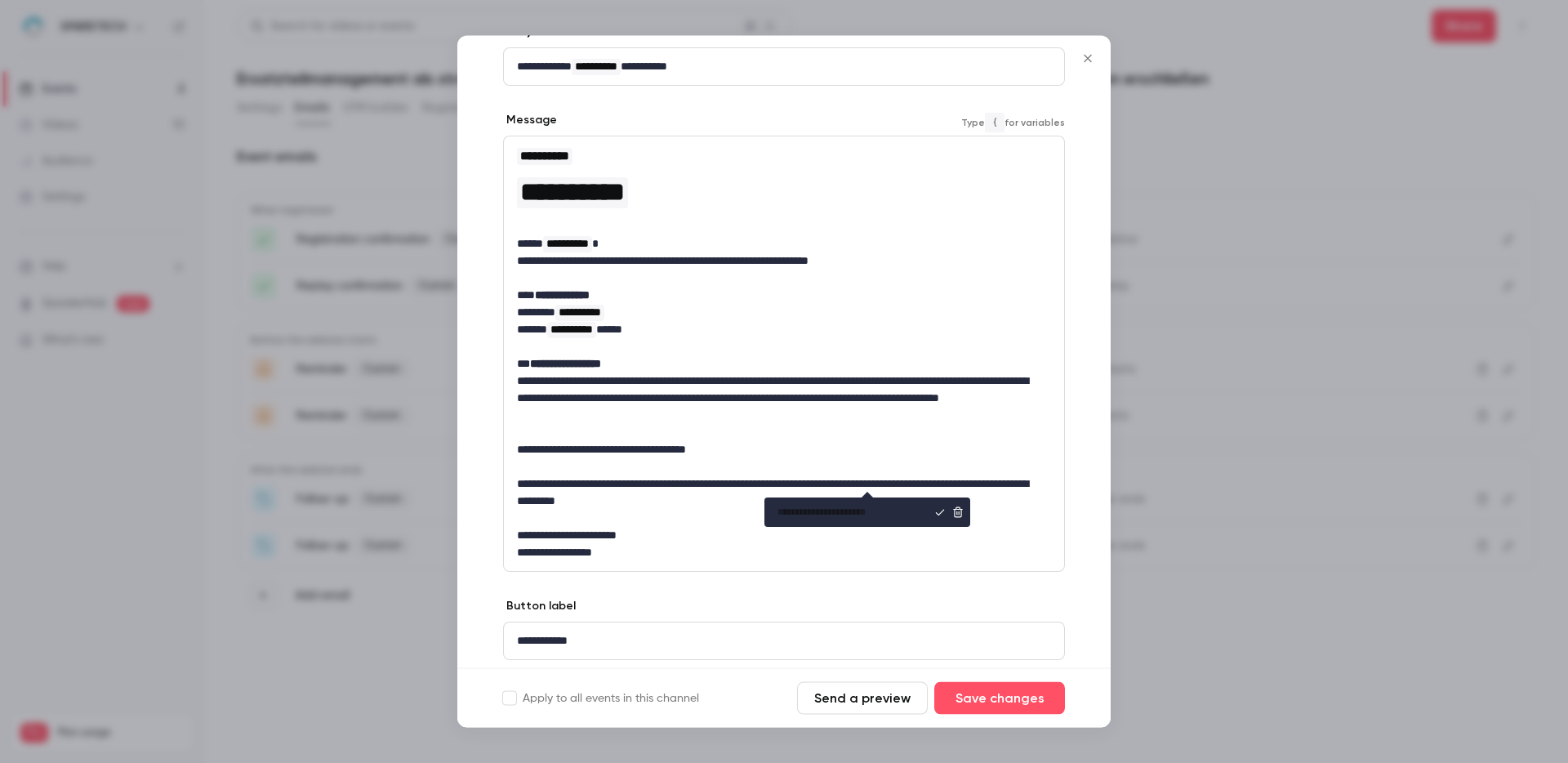 click at bounding box center [846, 513] 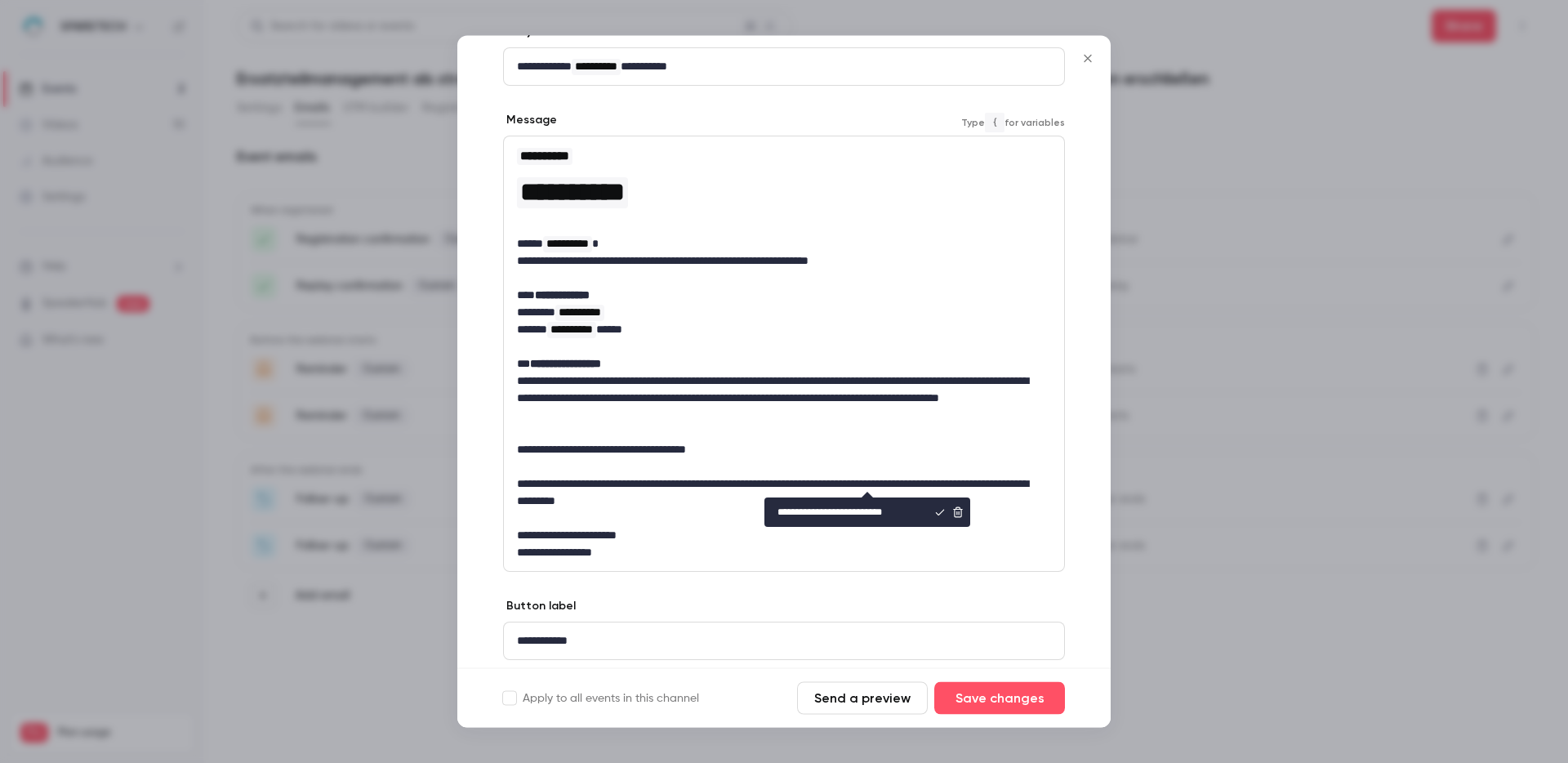 type on "**********" 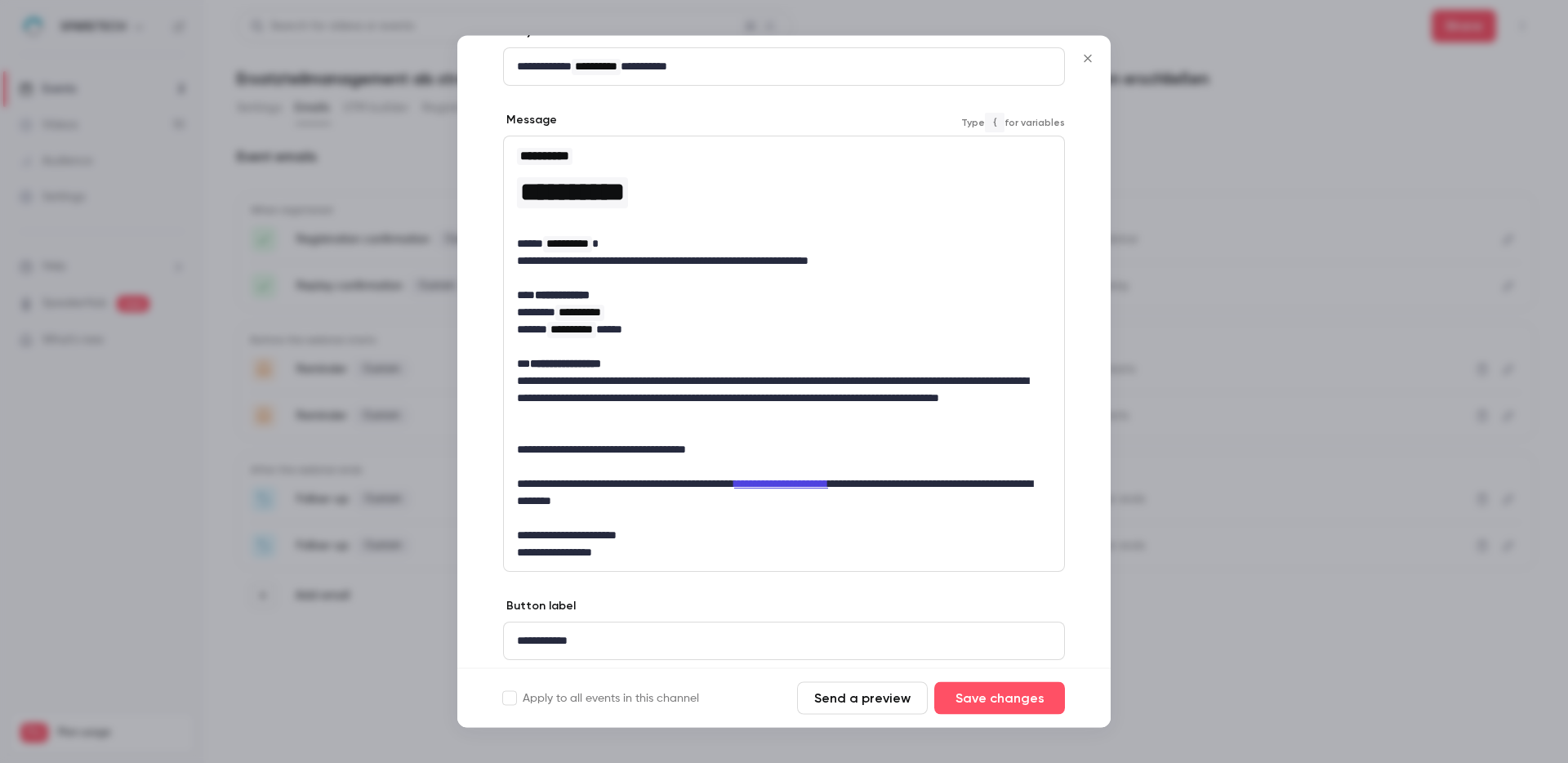 click at bounding box center [784, 519] 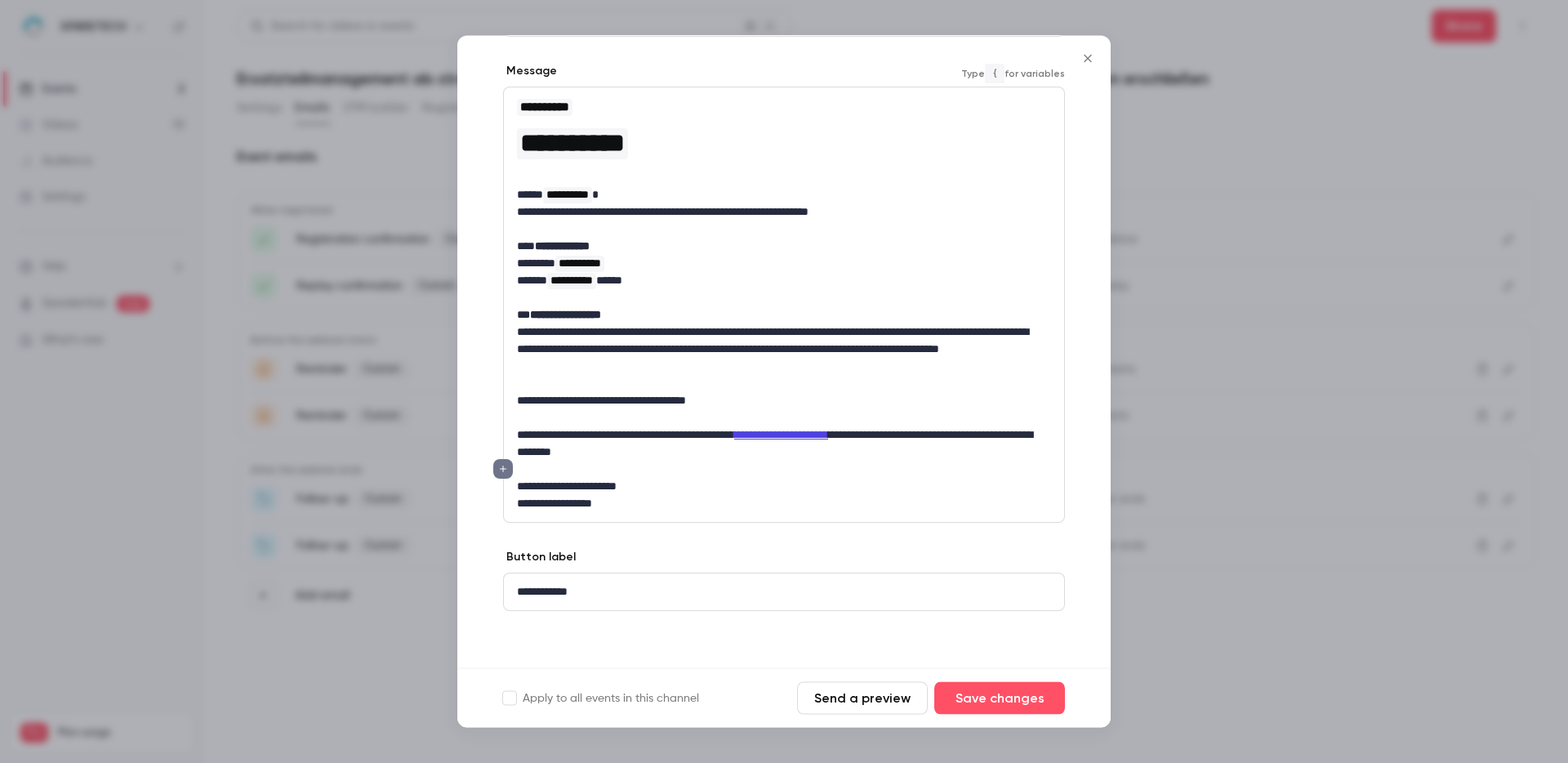scroll, scrollTop: 161, scrollLeft: 0, axis: vertical 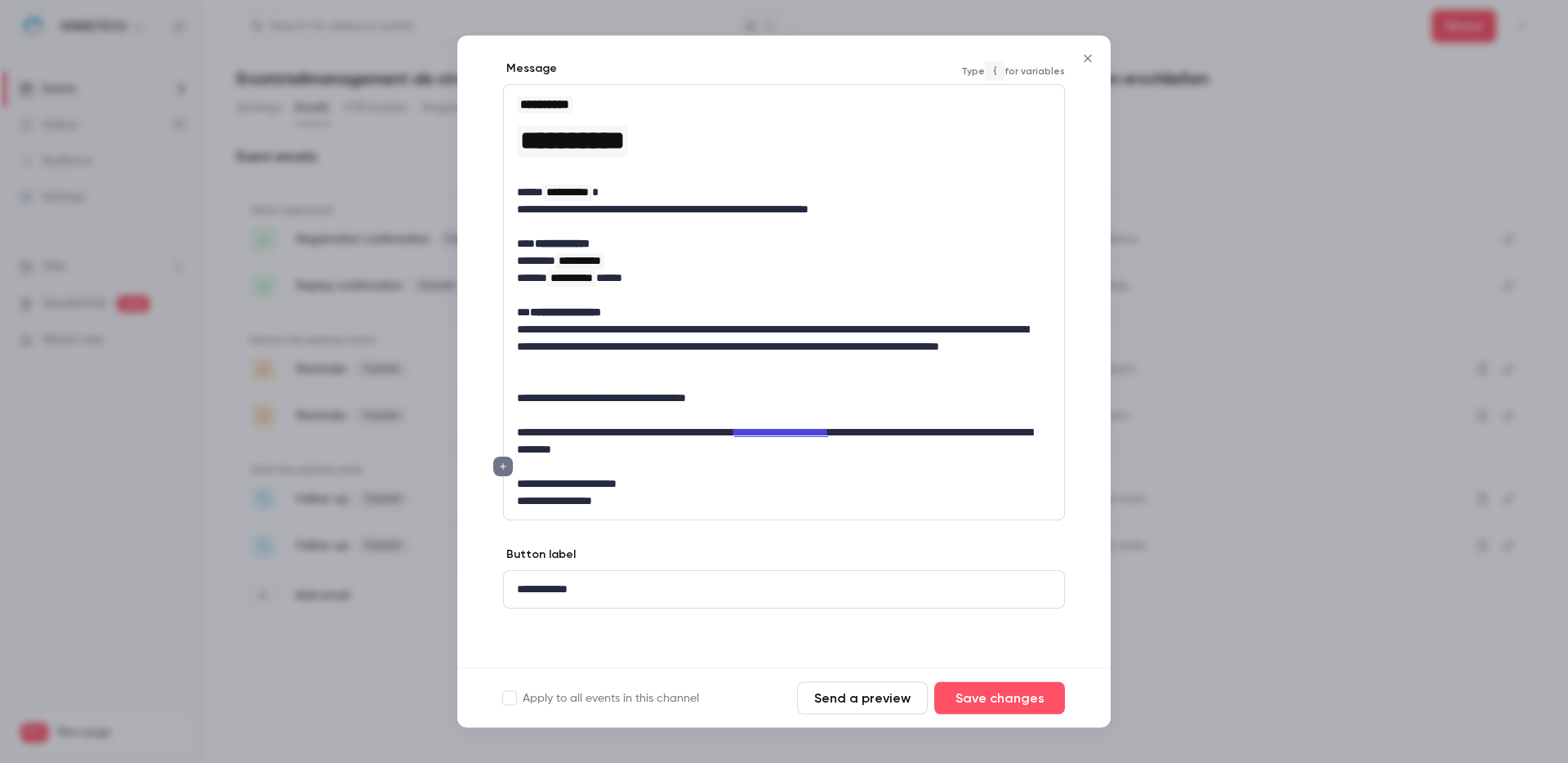 click on "**********" at bounding box center (777, 442) 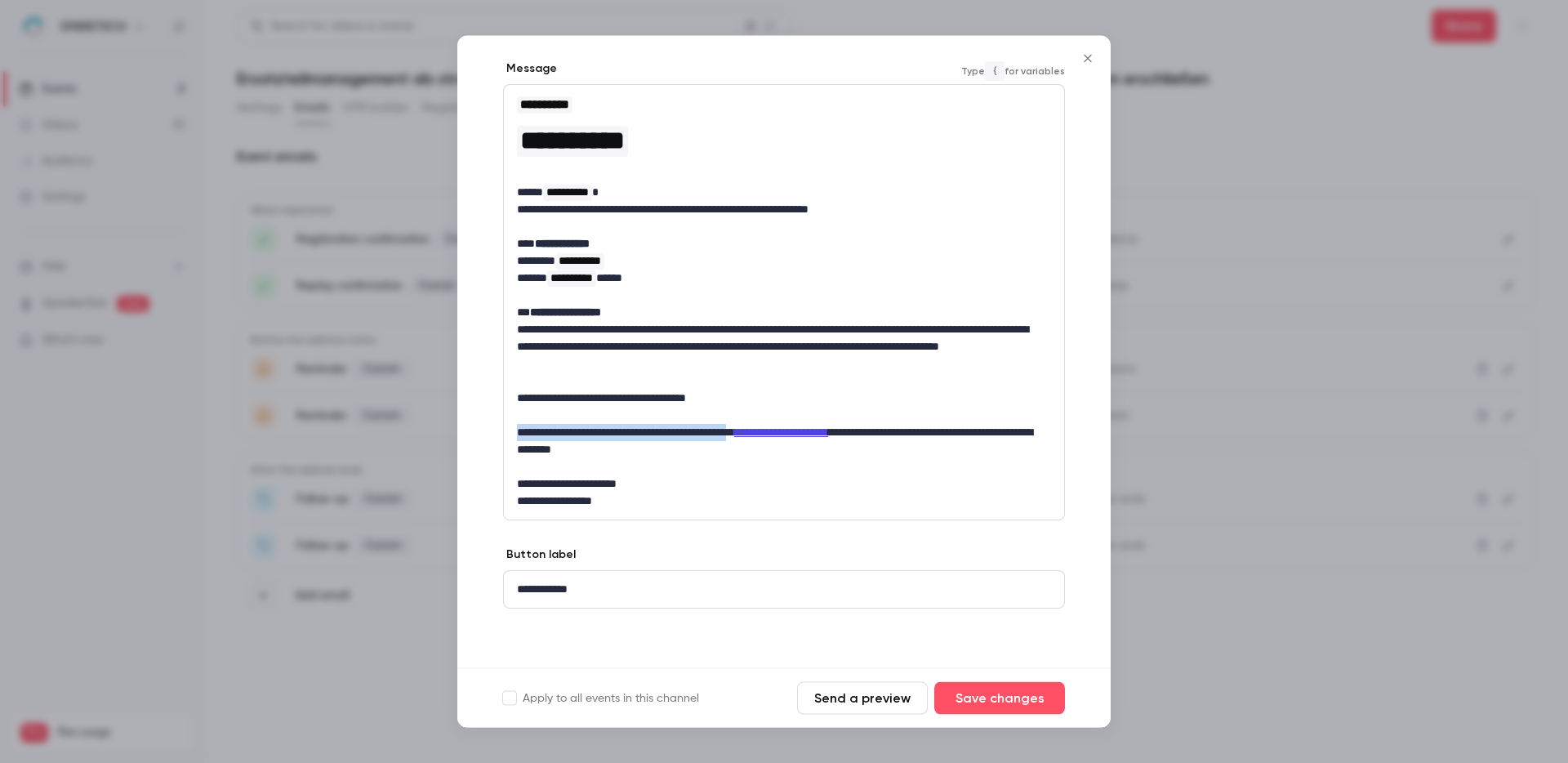 drag, startPoint x: 799, startPoint y: 430, endPoint x: 519, endPoint y: 429, distance: 280.00179 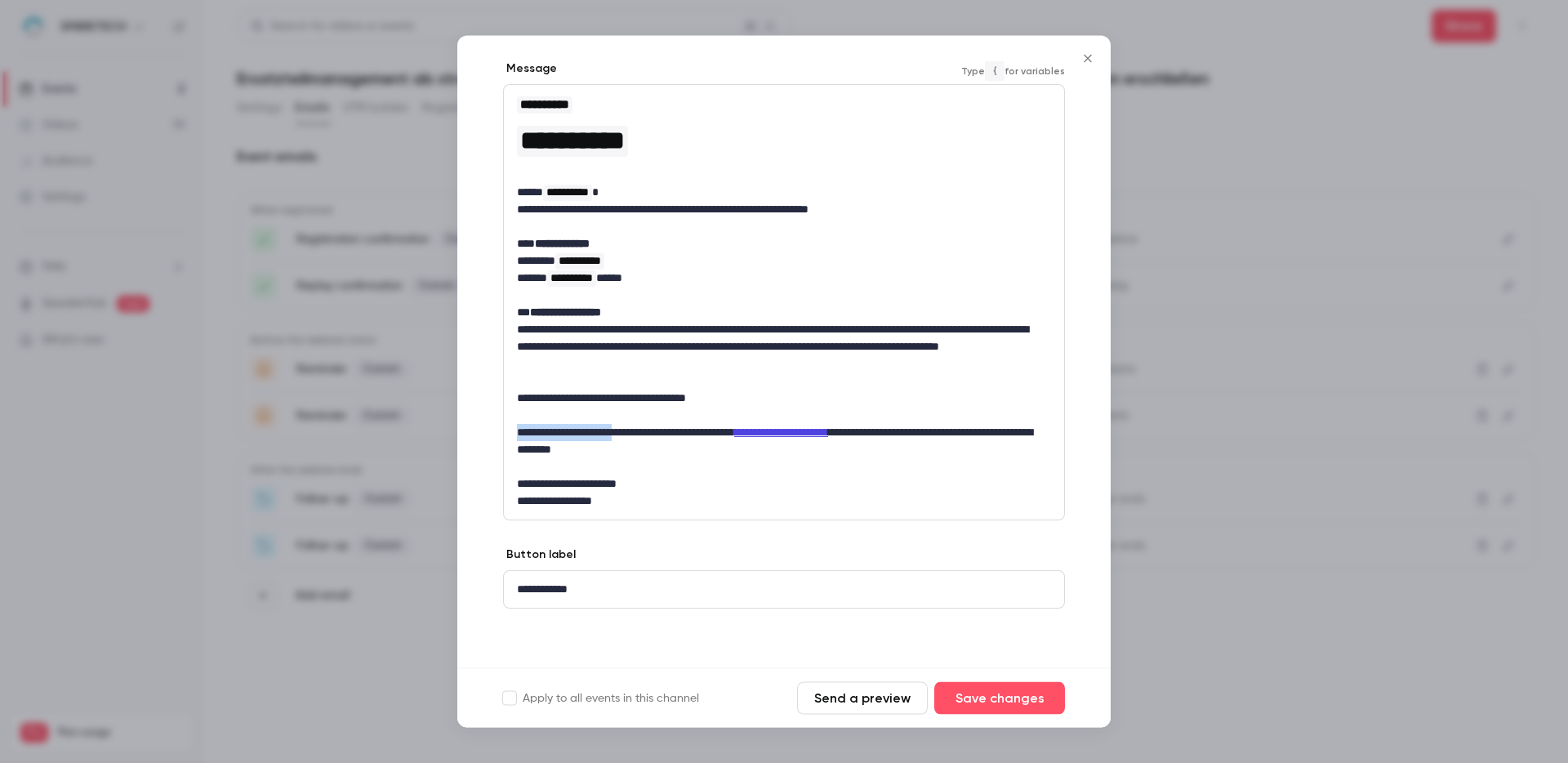 drag, startPoint x: 644, startPoint y: 431, endPoint x: 515, endPoint y: 429, distance: 129.0155 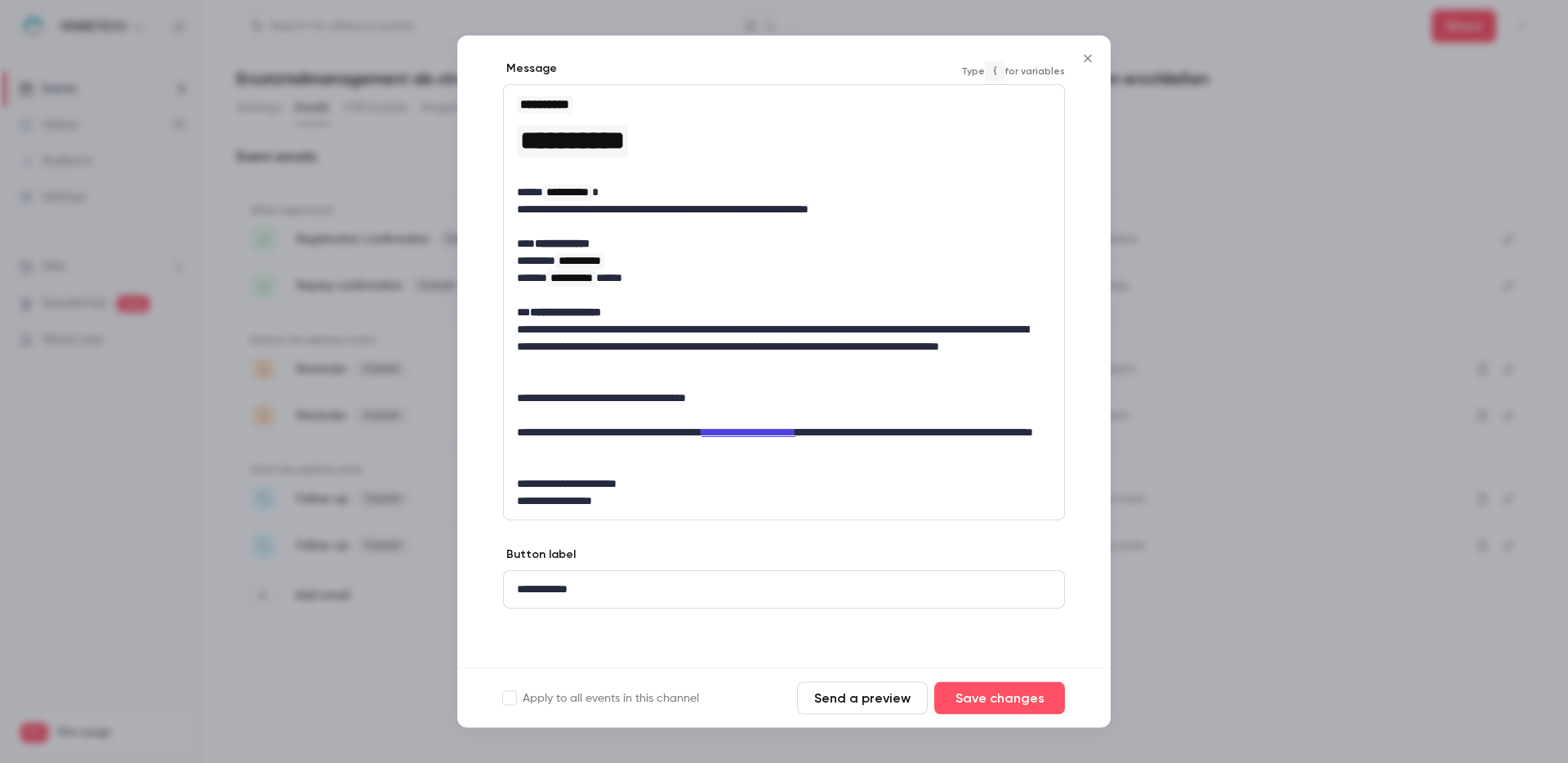 click on "**********" at bounding box center (777, 442) 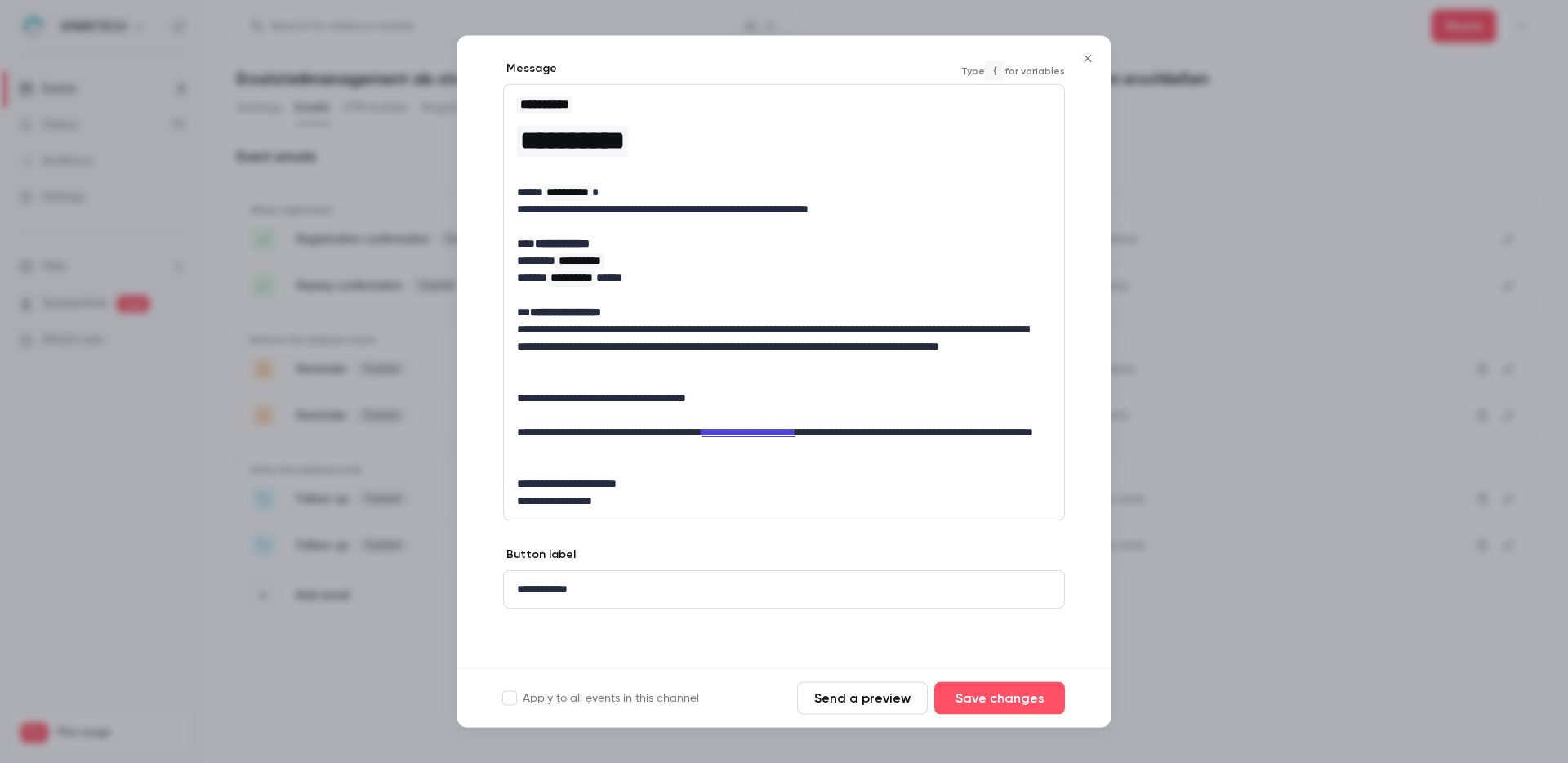 click on "**********" at bounding box center [777, 442] 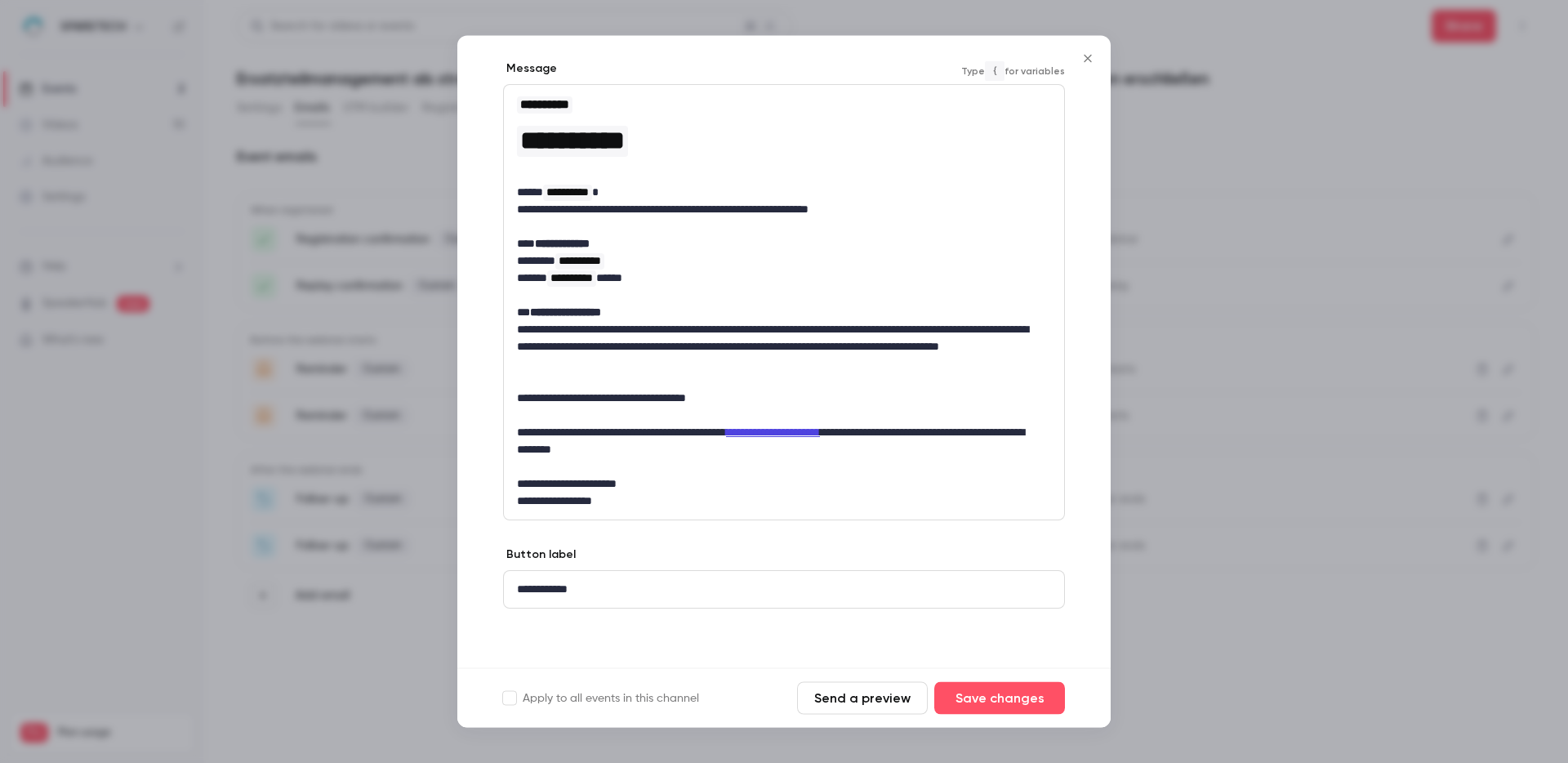 click on "**********" at bounding box center (777, 442) 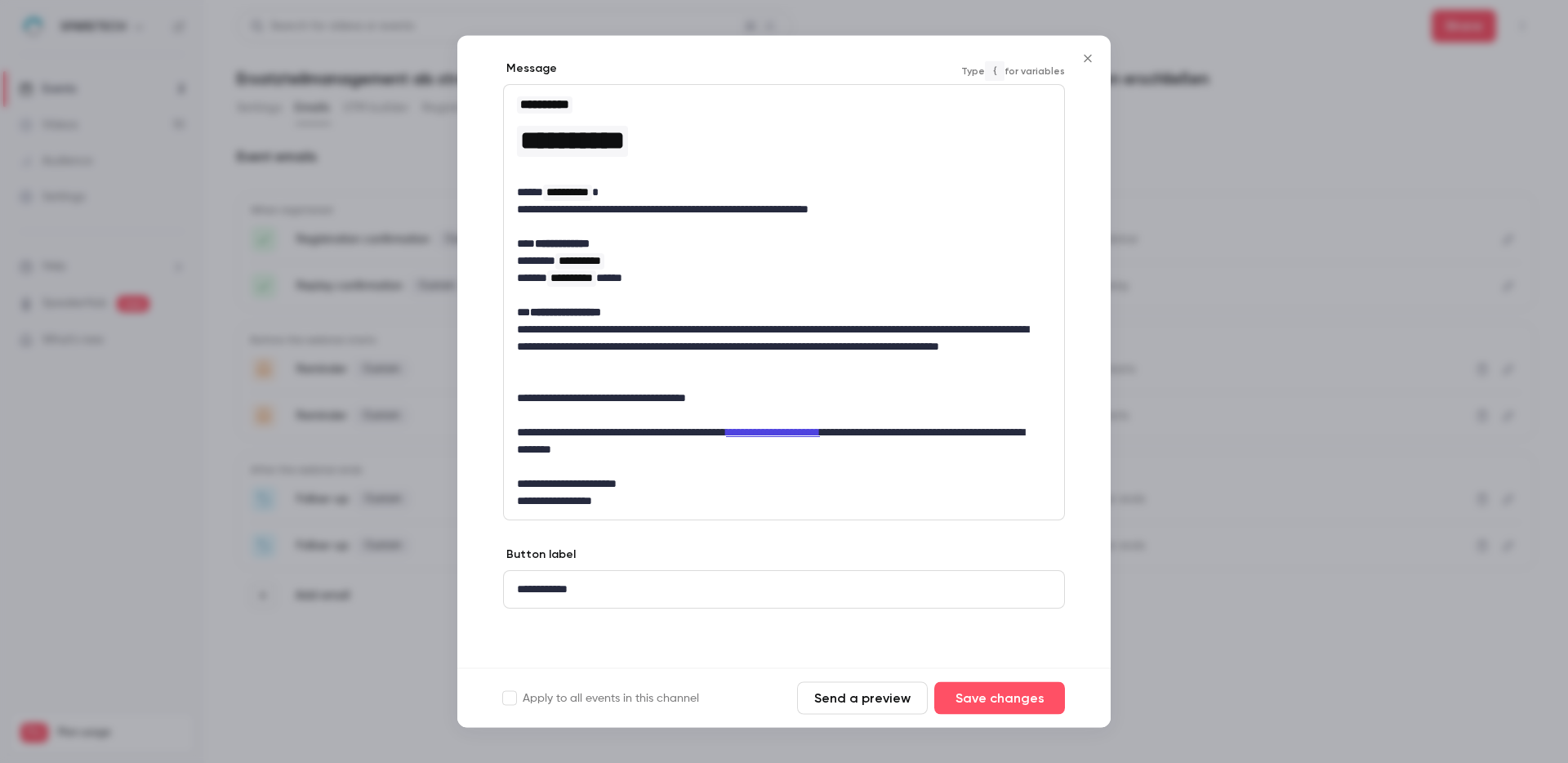 click on "**********" at bounding box center [777, 442] 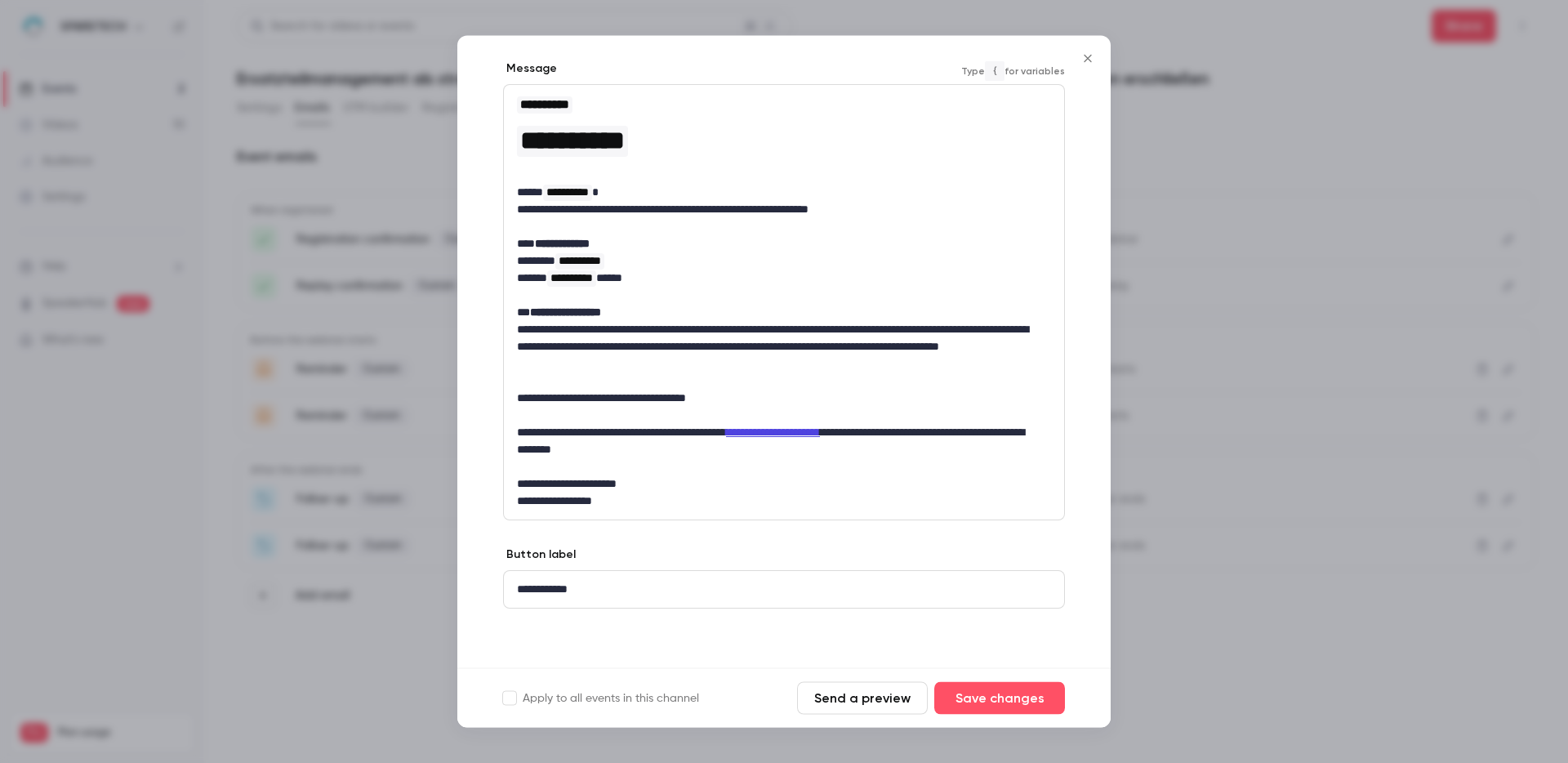 click on "**********" at bounding box center [777, 442] 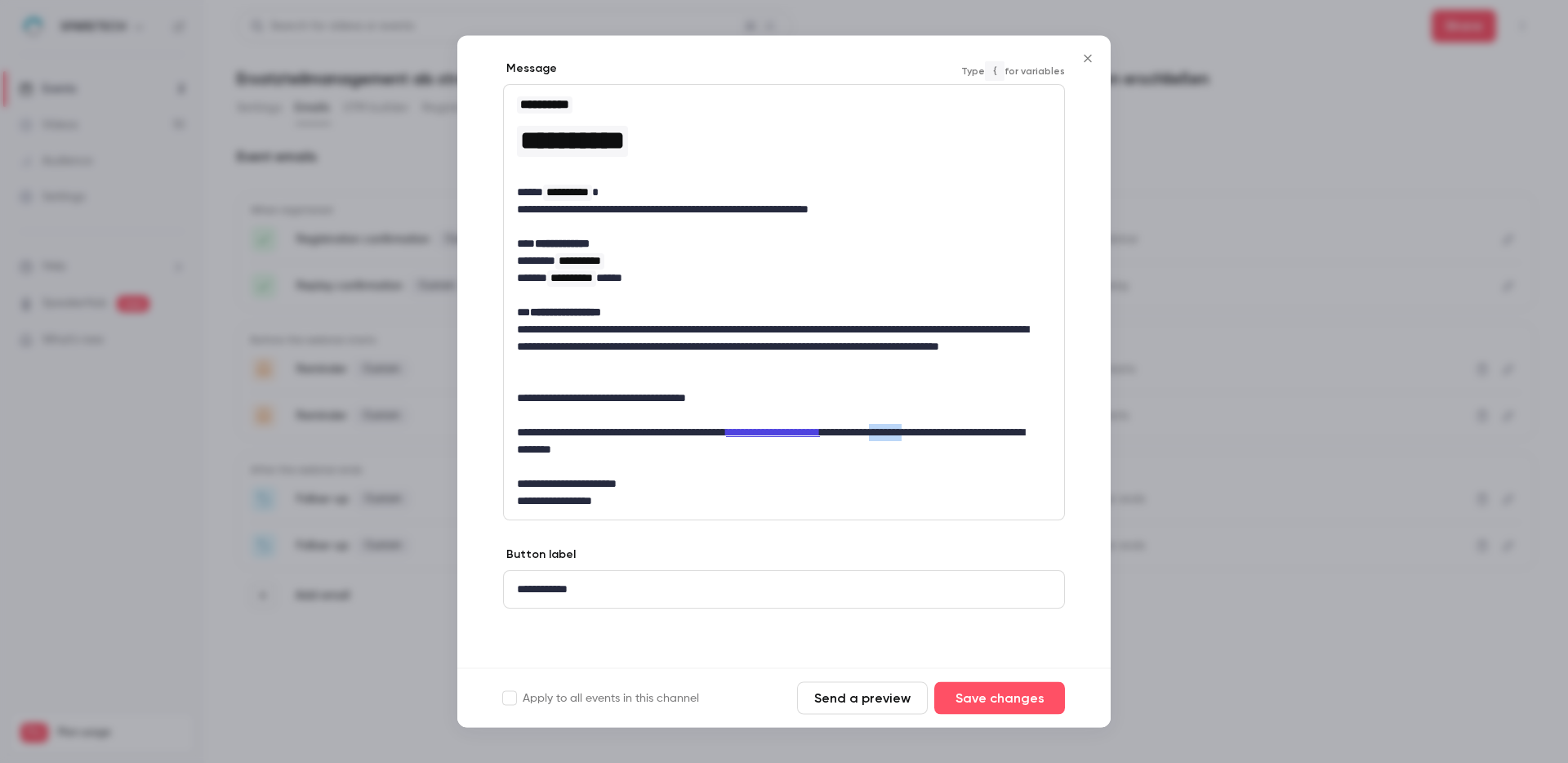 drag, startPoint x: 1016, startPoint y: 430, endPoint x: 968, endPoint y: 429, distance: 48.010416 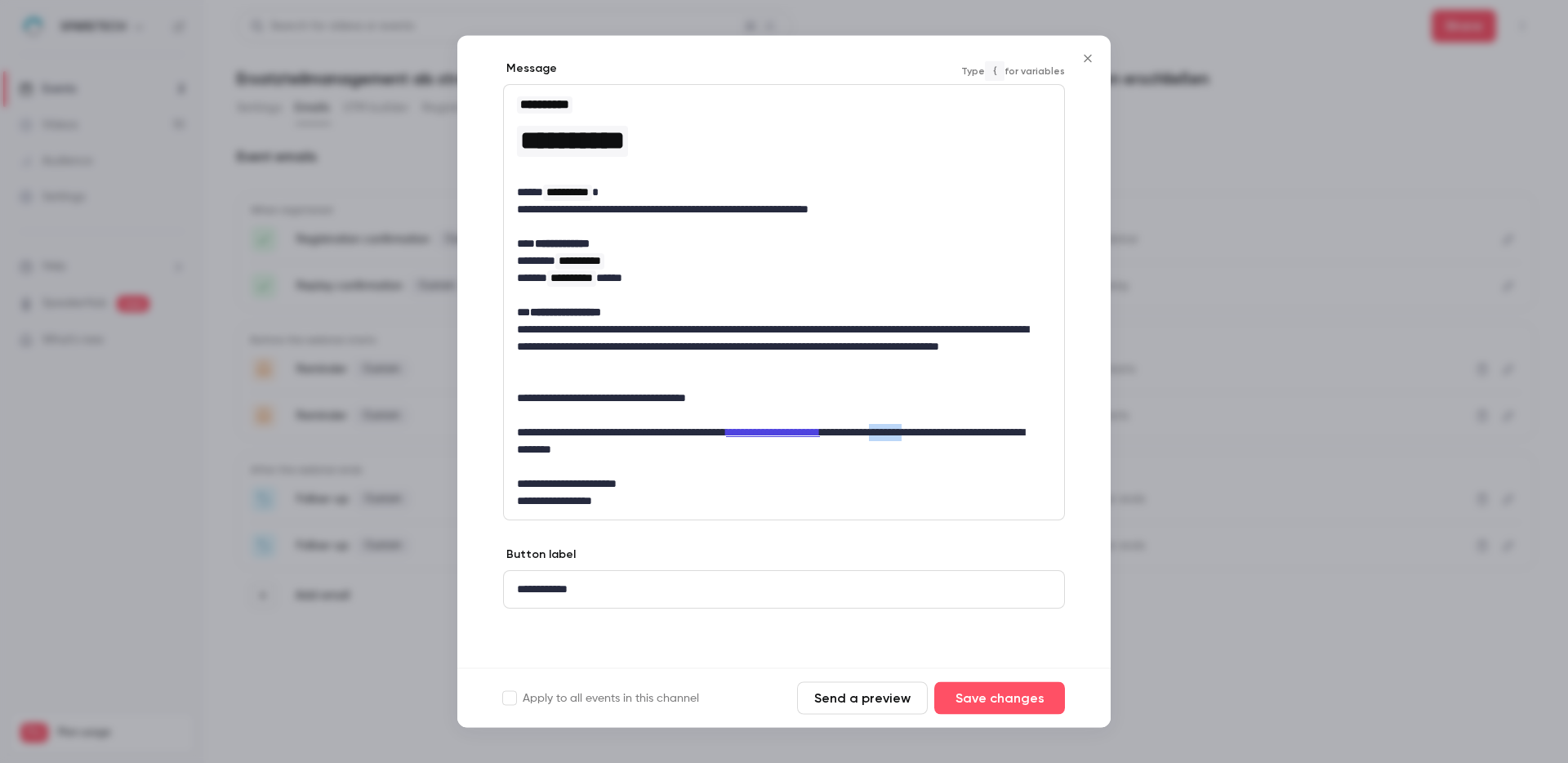 click on "**********" at bounding box center [777, 442] 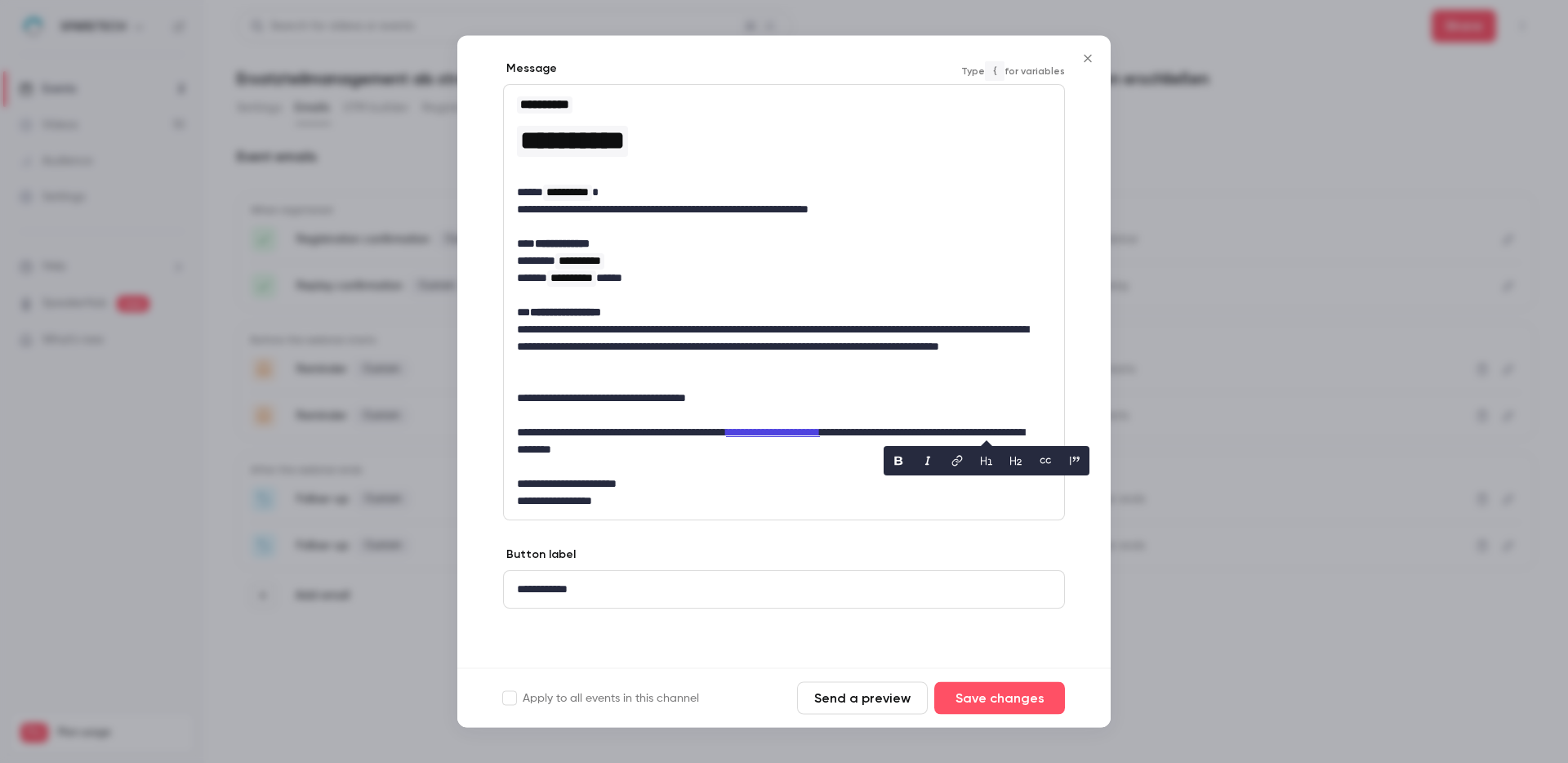 click on "**********" at bounding box center [777, 442] 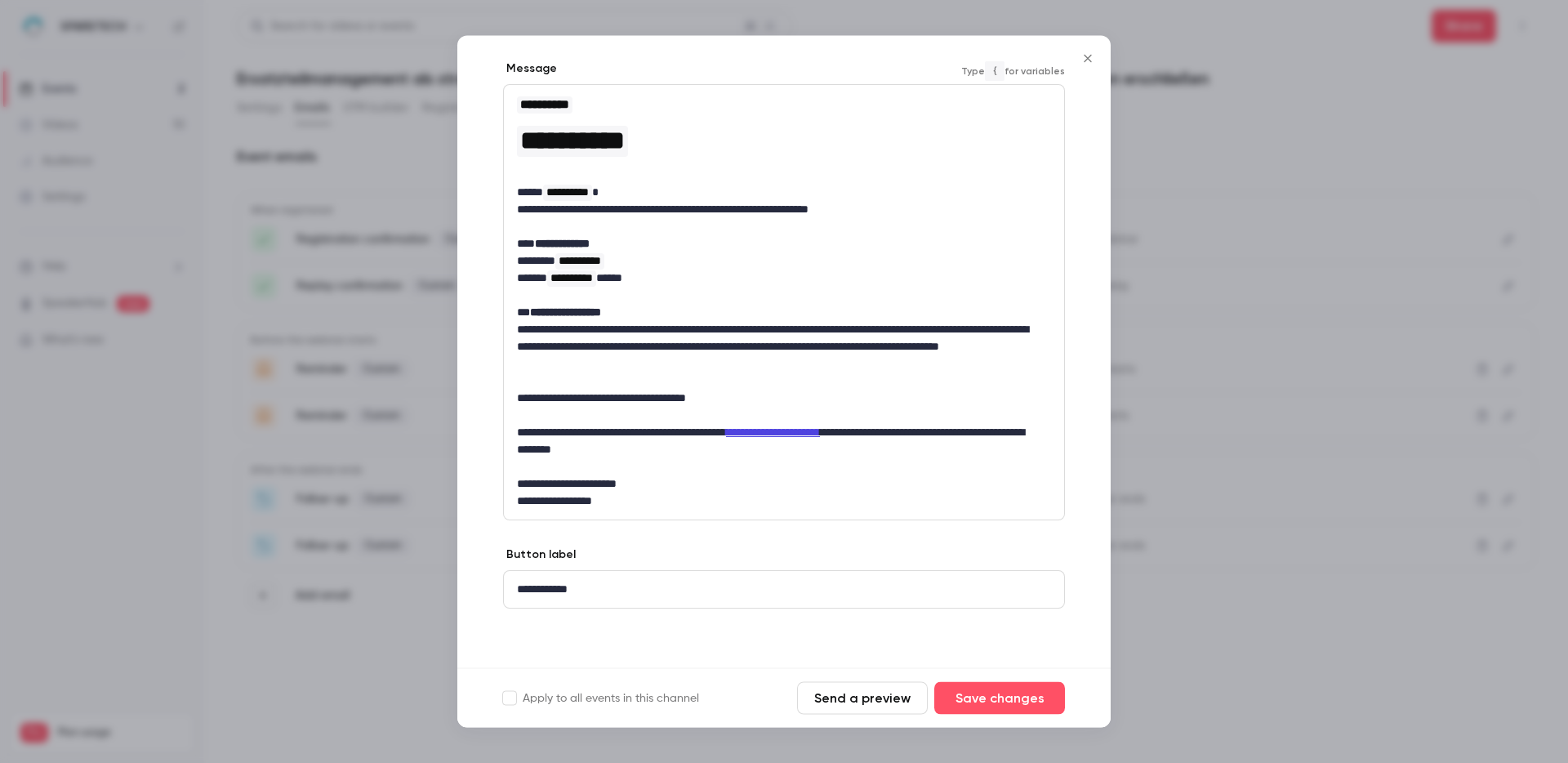 click on "**********" at bounding box center (777, 442) 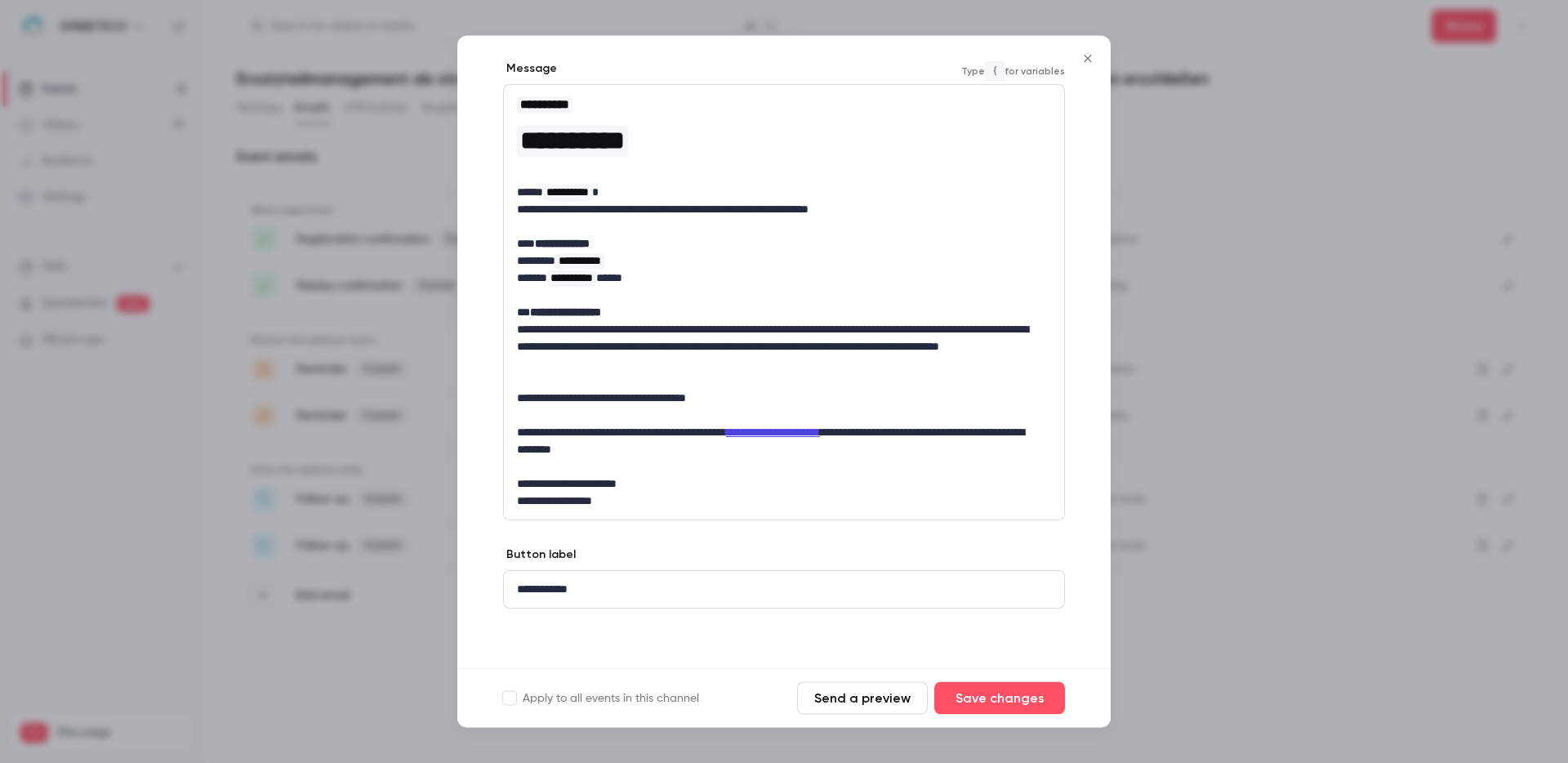click on "**********" at bounding box center (777, 442) 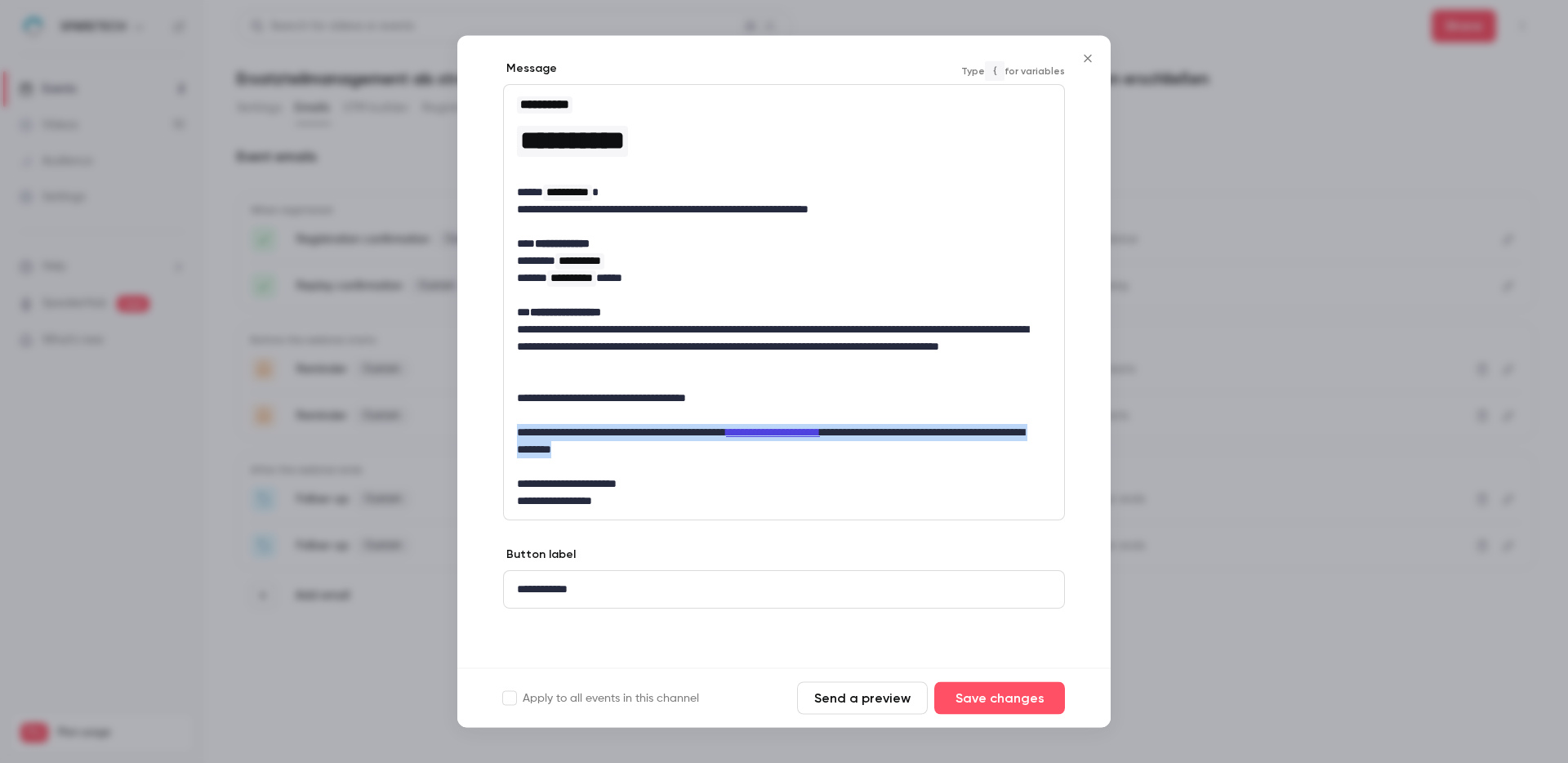 drag, startPoint x: 723, startPoint y: 453, endPoint x: 502, endPoint y: 431, distance: 222.09232 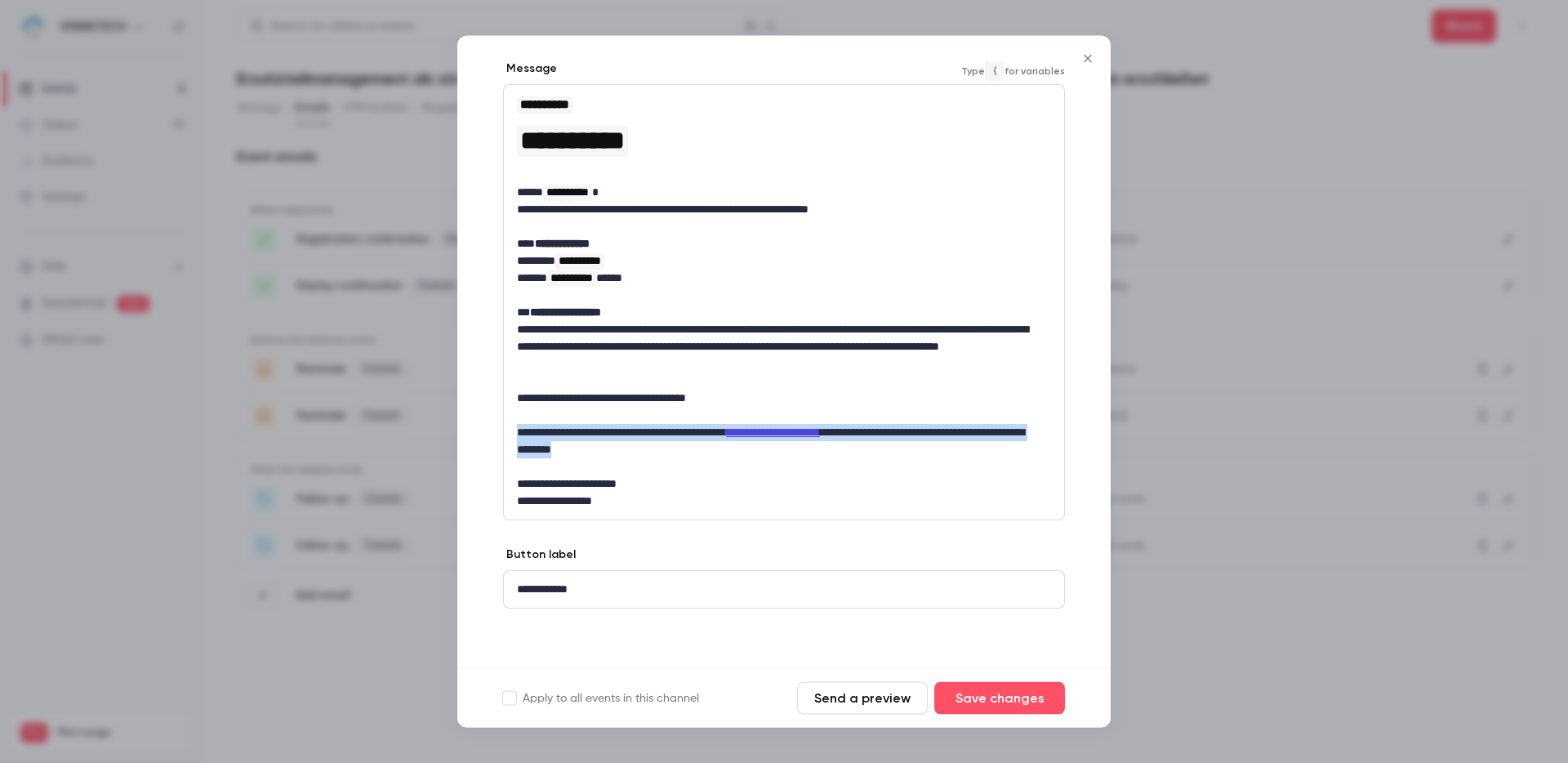 click on "**********" at bounding box center [784, 320] 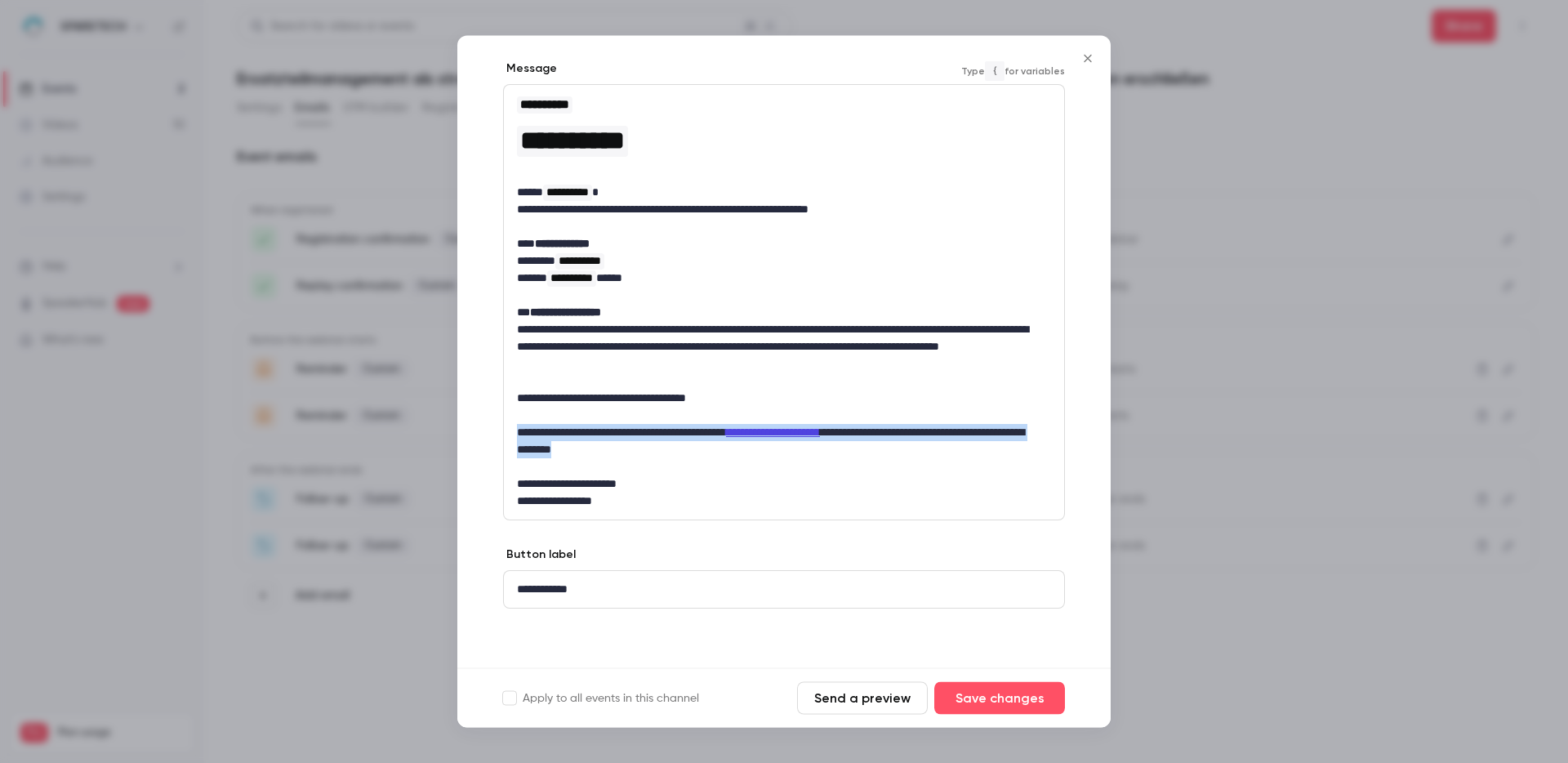 copy on "**********" 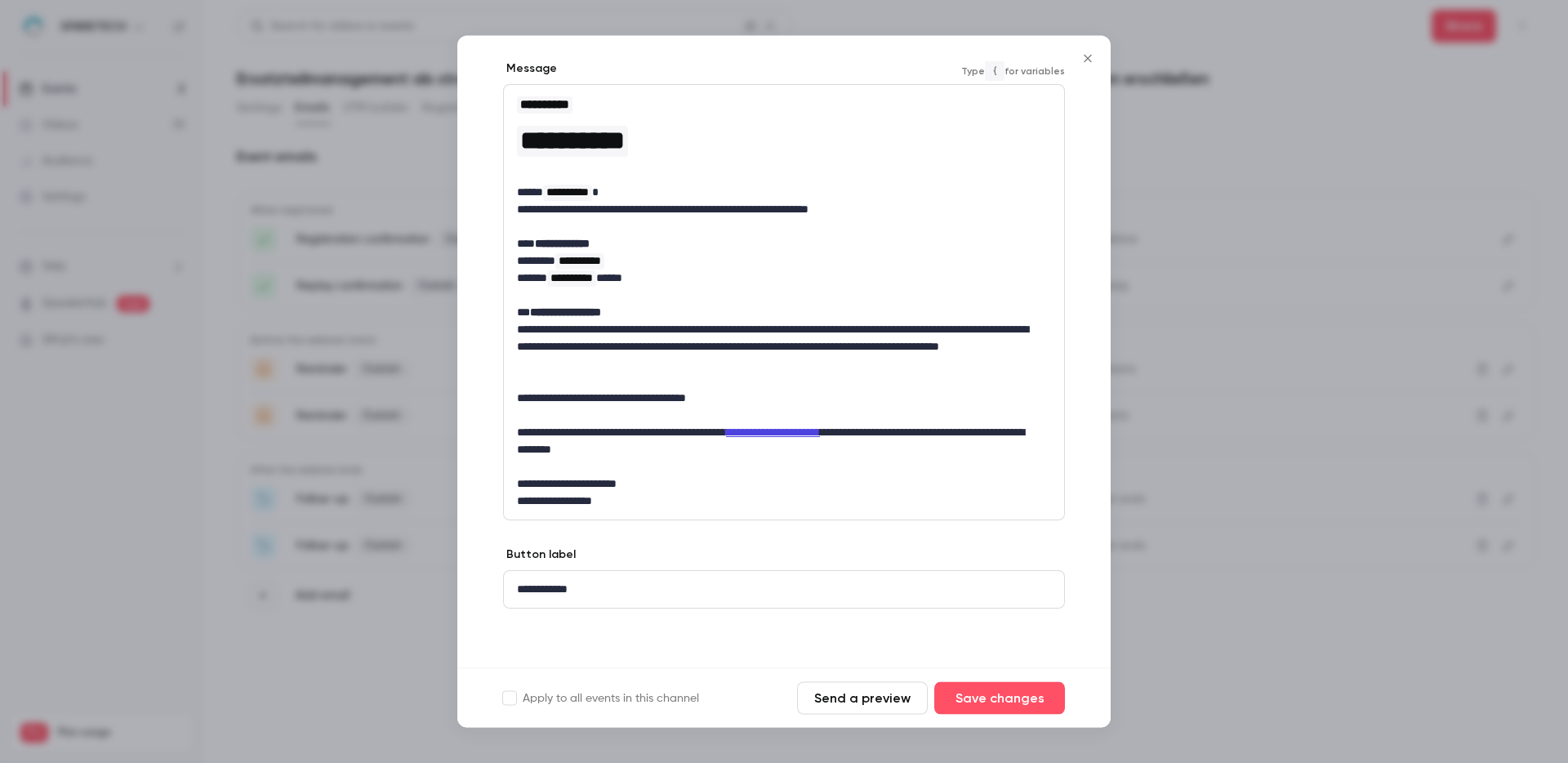 click on "**********" at bounding box center [777, 484] 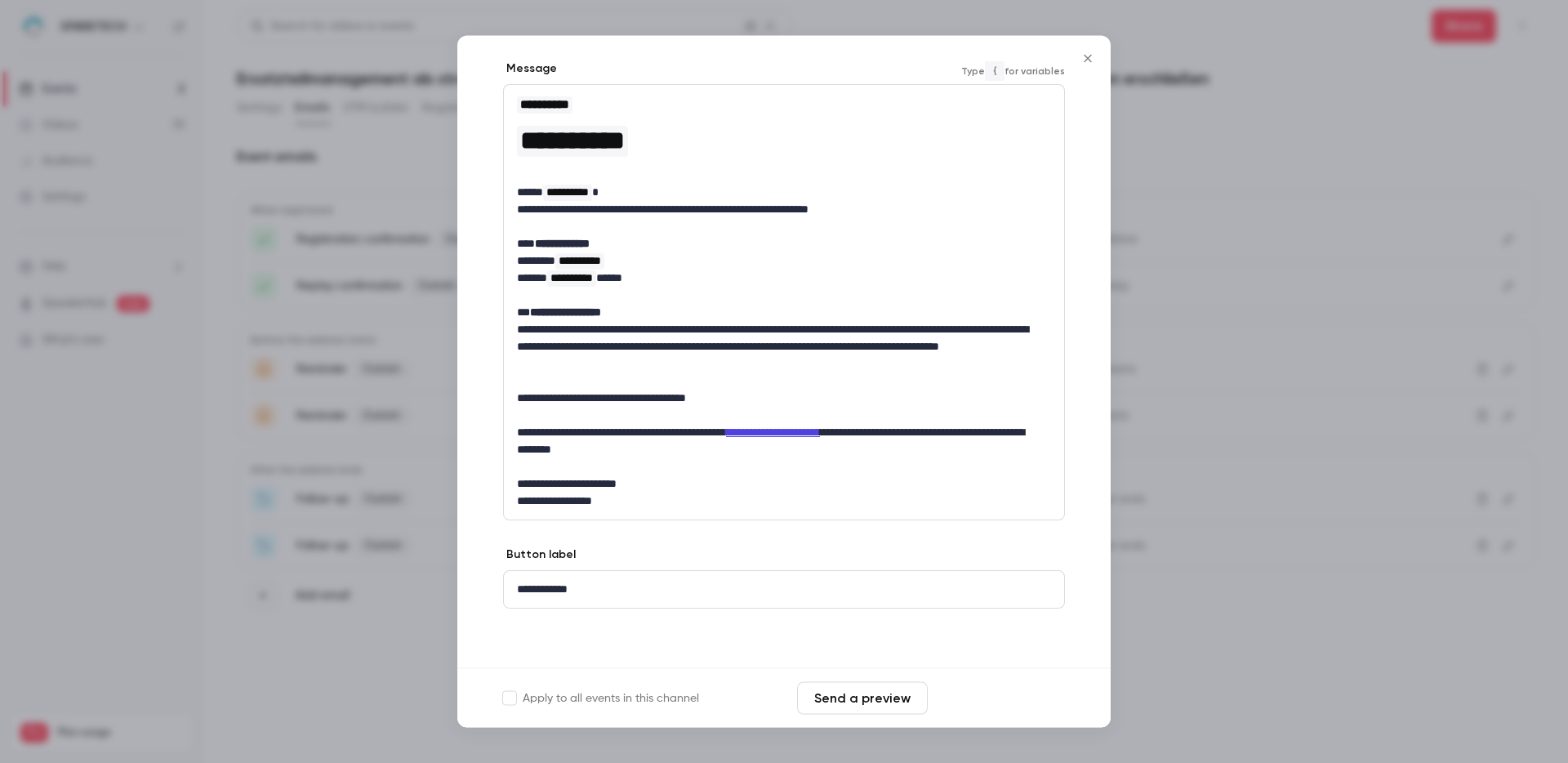 click on "Save changes" at bounding box center [1000, 698] 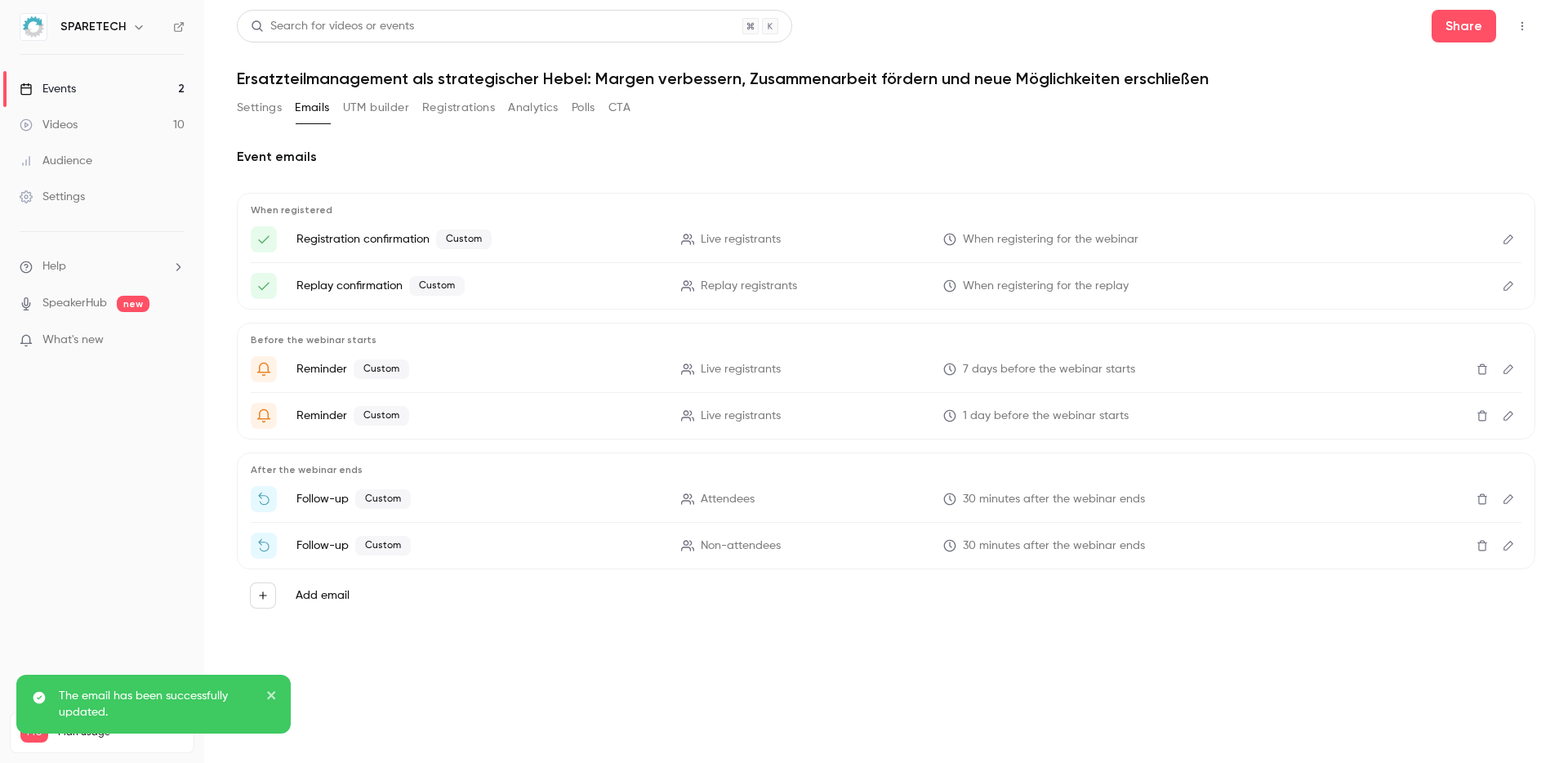 click on "Events 2" at bounding box center [102, 89] 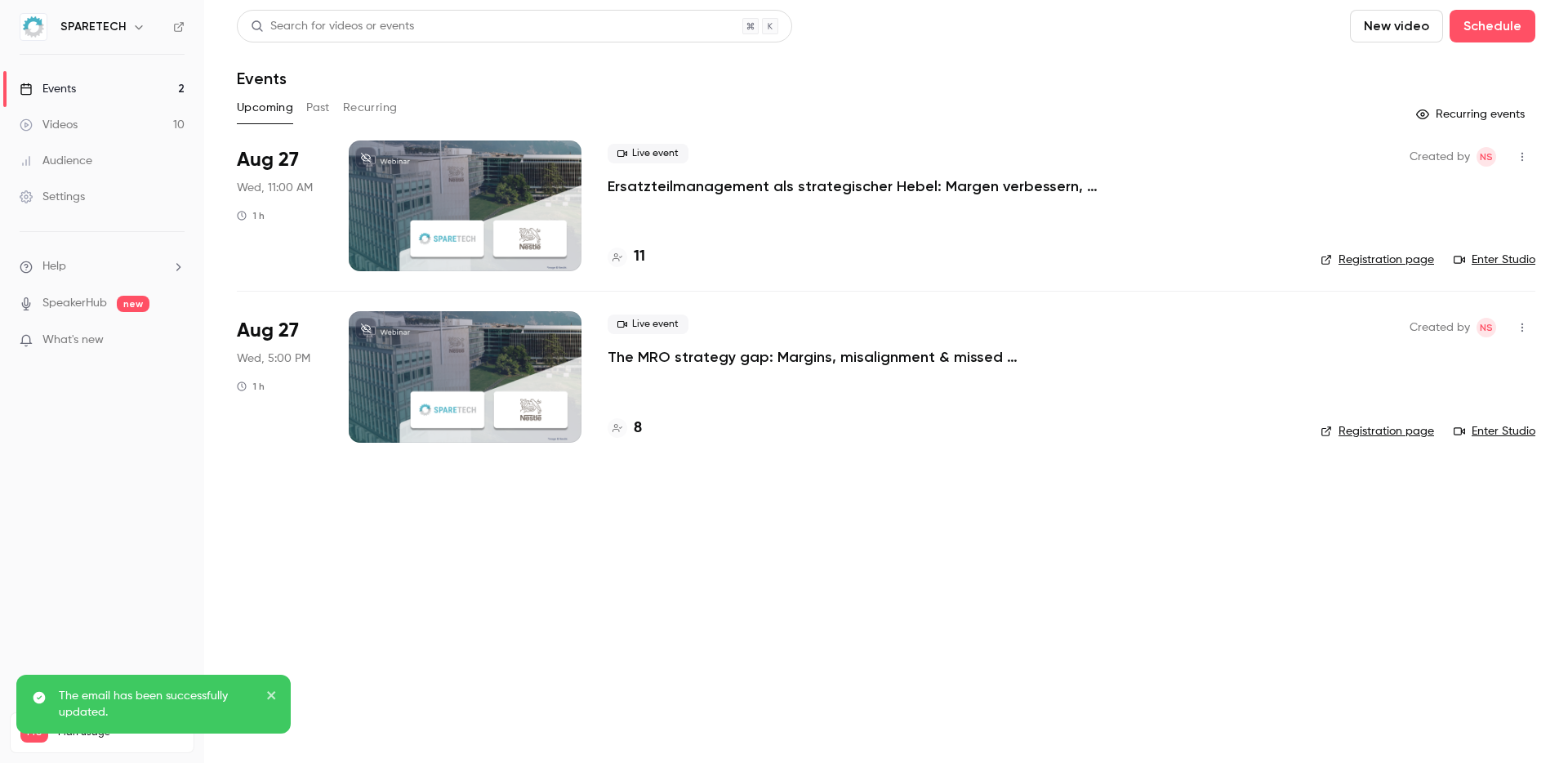 click at bounding box center [465, 377] 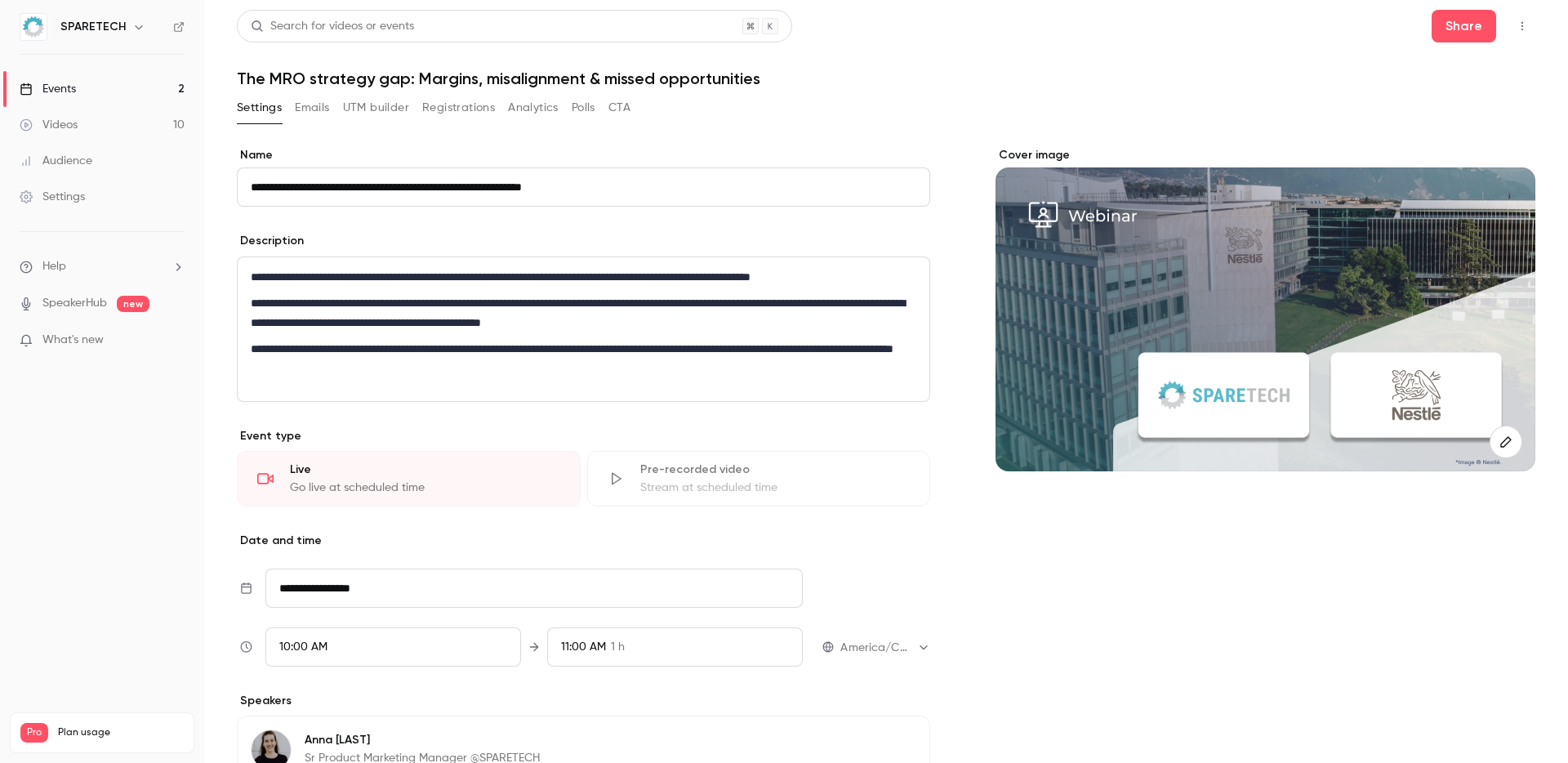 click on "Emails" at bounding box center (312, 108) 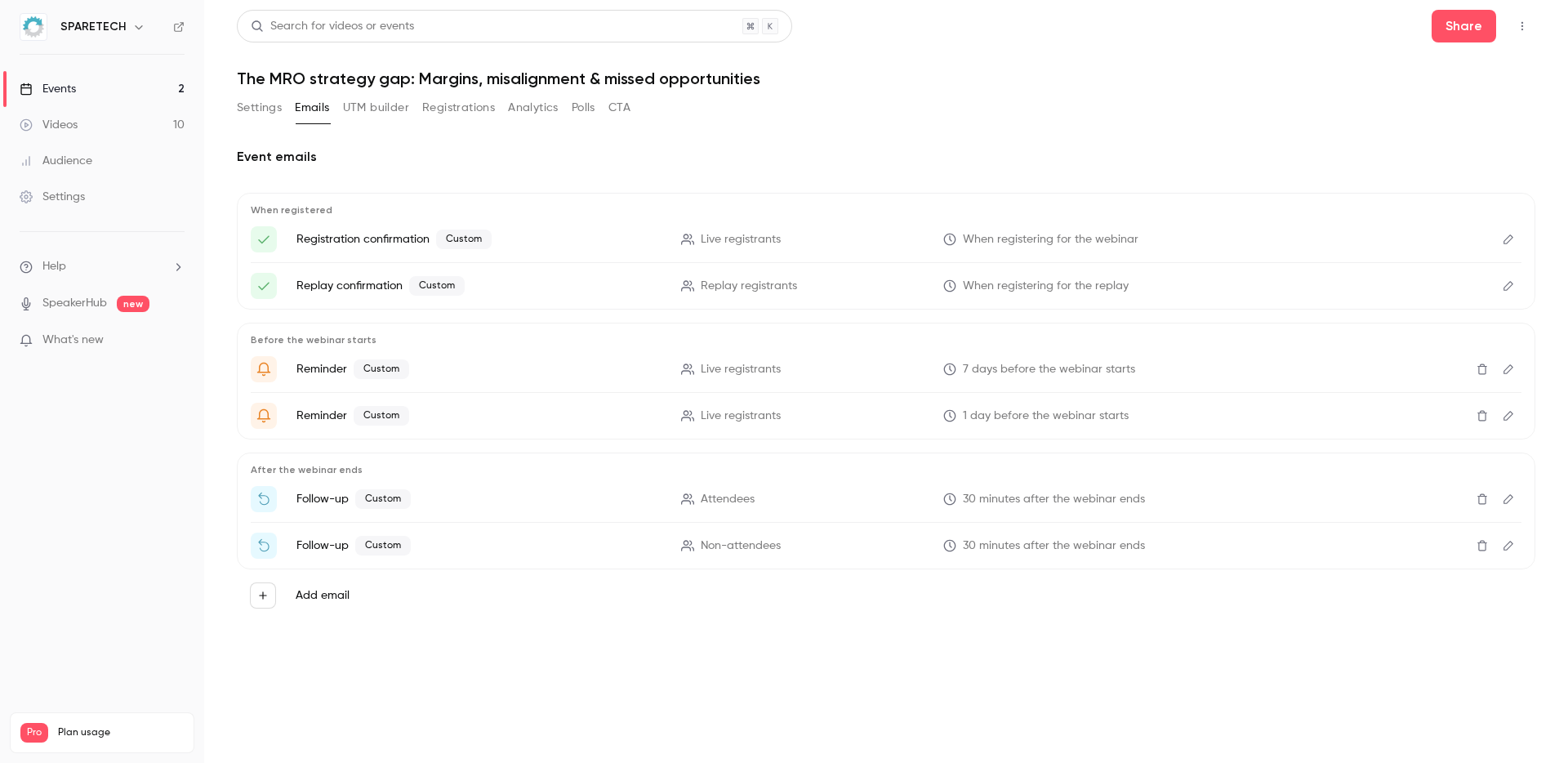 click on "Registration confirmation Custom" at bounding box center (479, 239) 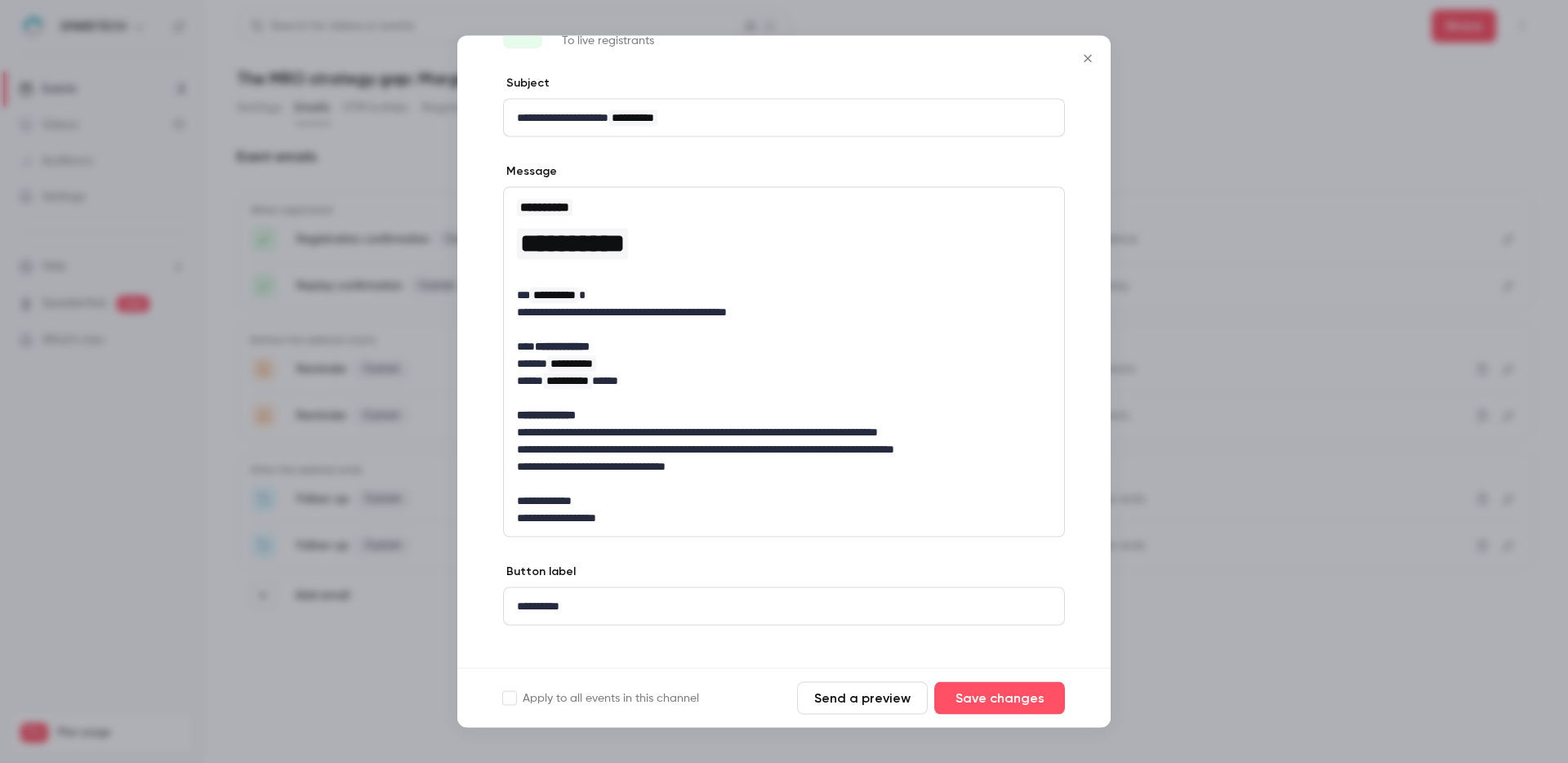 scroll, scrollTop: 75, scrollLeft: 0, axis: vertical 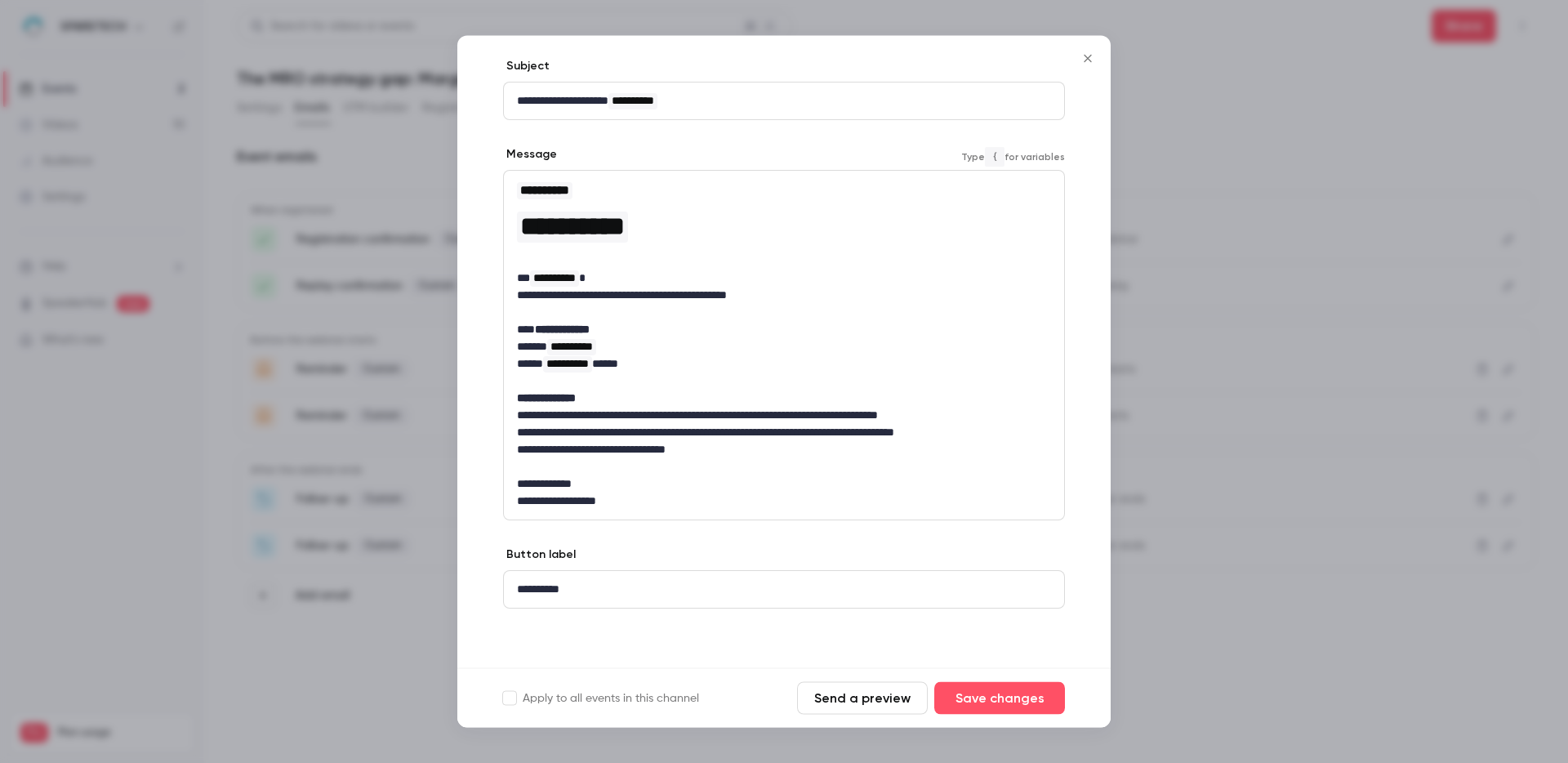 click on "**********" at bounding box center (777, 450) 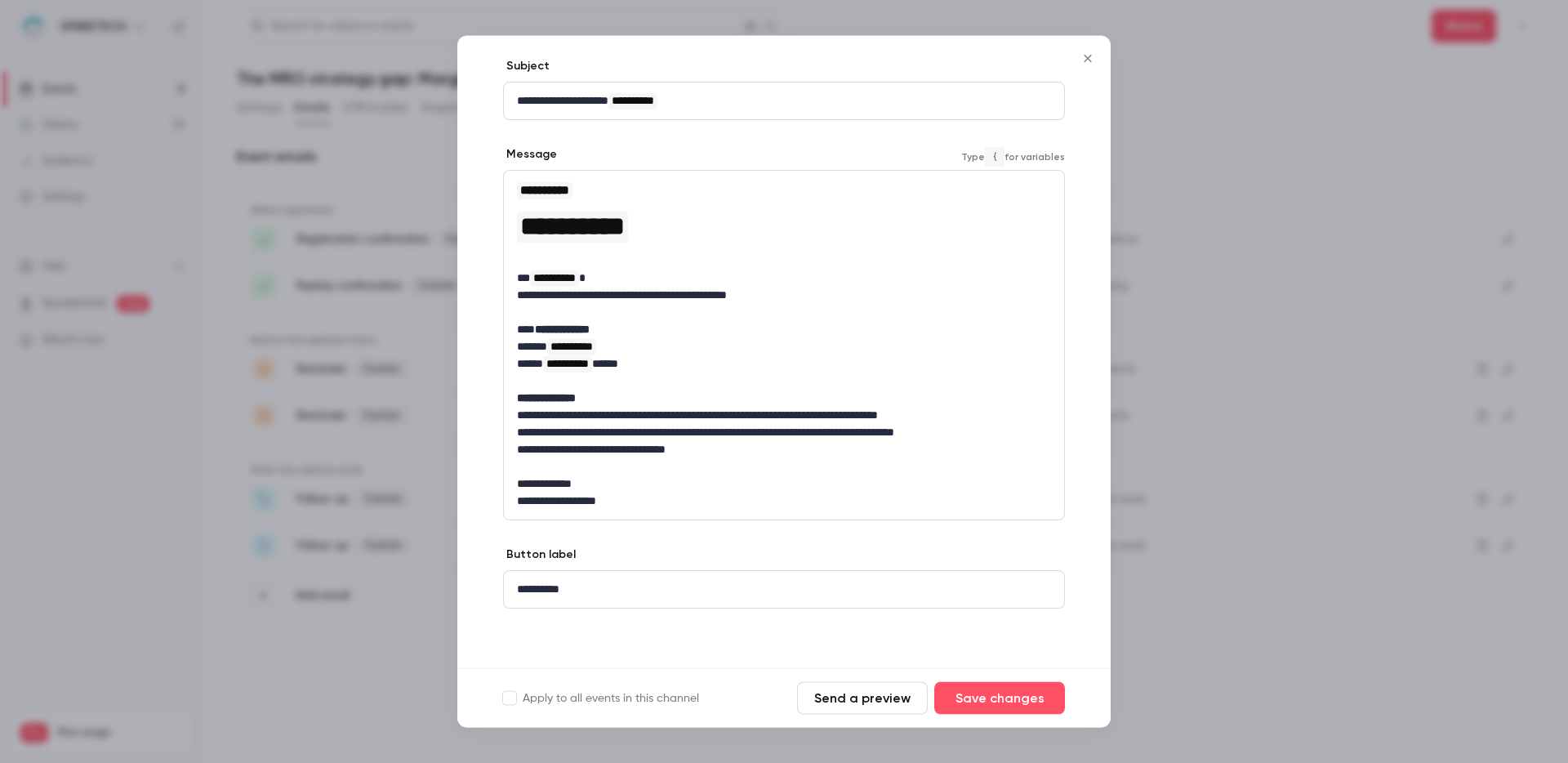 click on "**********" at bounding box center (777, 433) 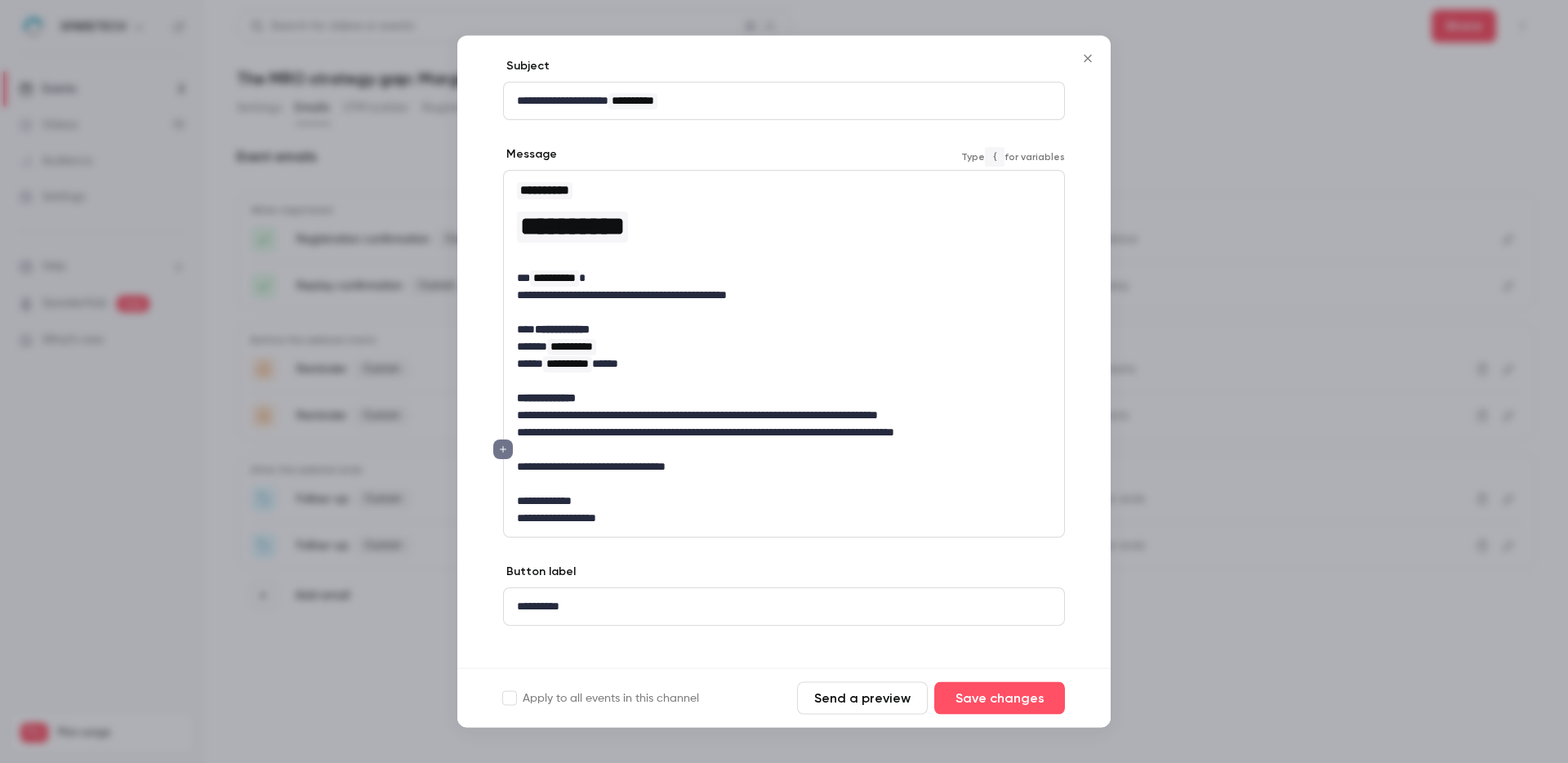 click on "**********" at bounding box center (777, 467) 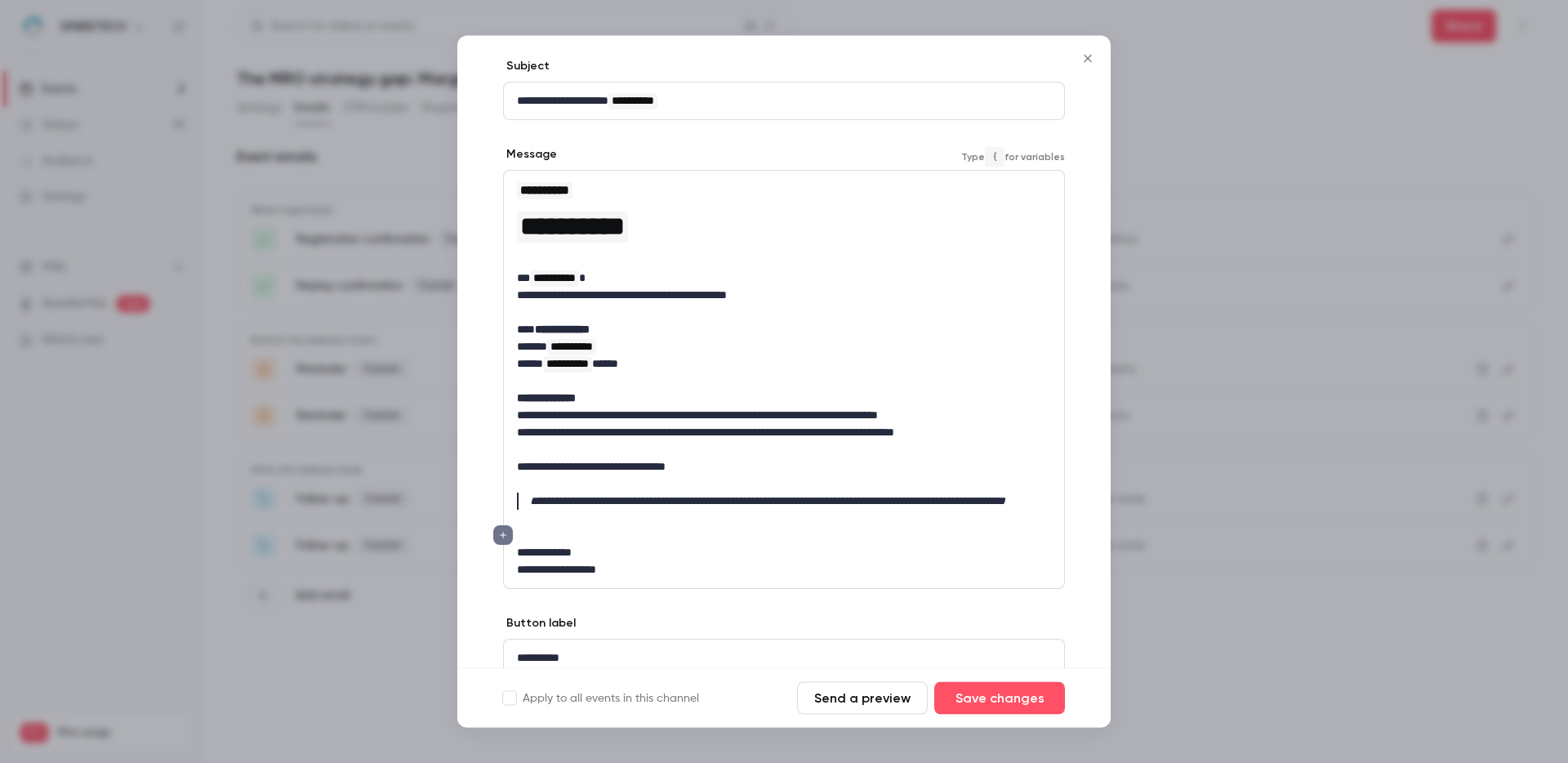 scroll, scrollTop: 0, scrollLeft: 0, axis: both 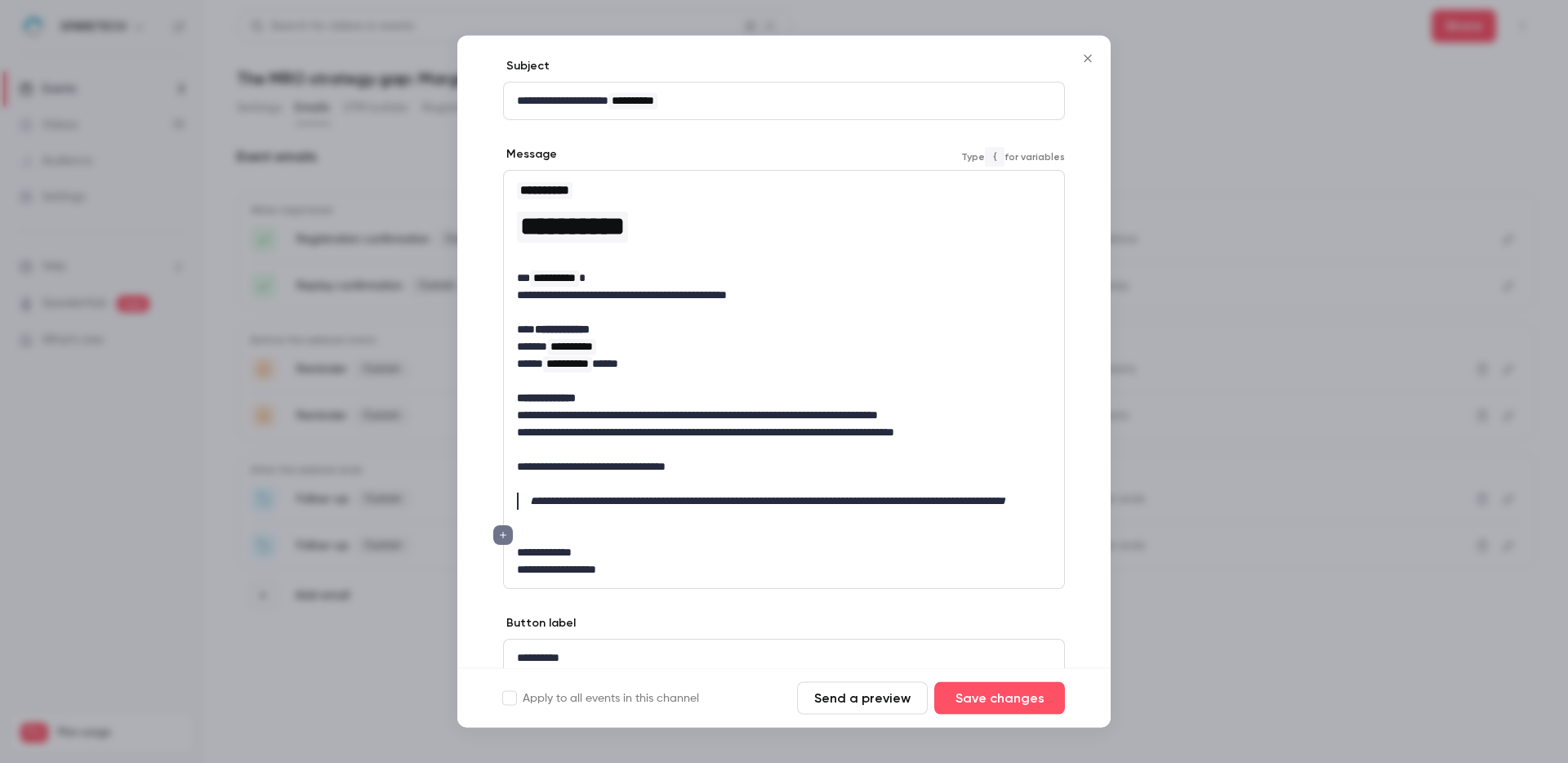 click on "**********" at bounding box center (768, 502) 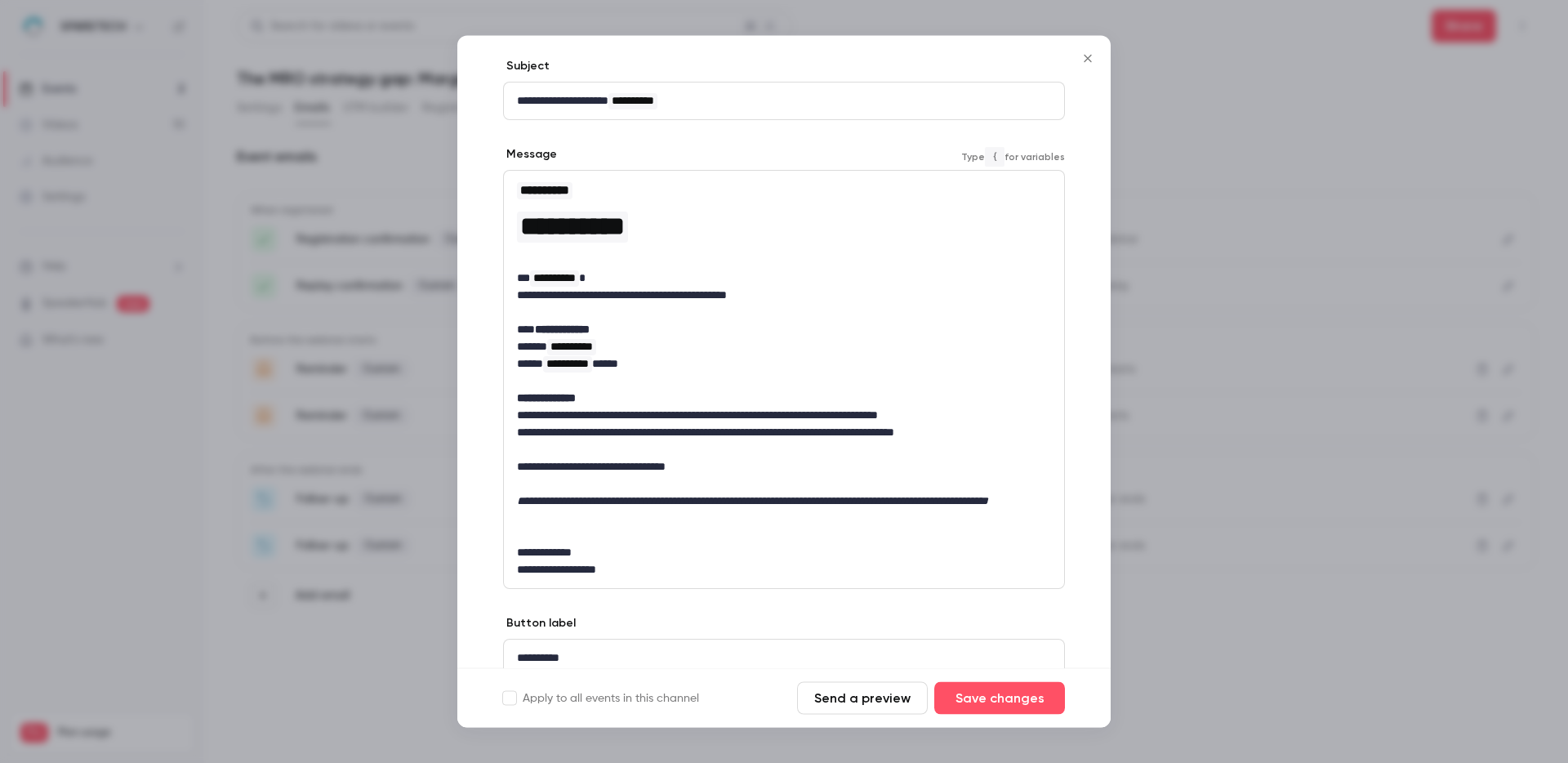 click on "**********" at bounding box center (784, 502) 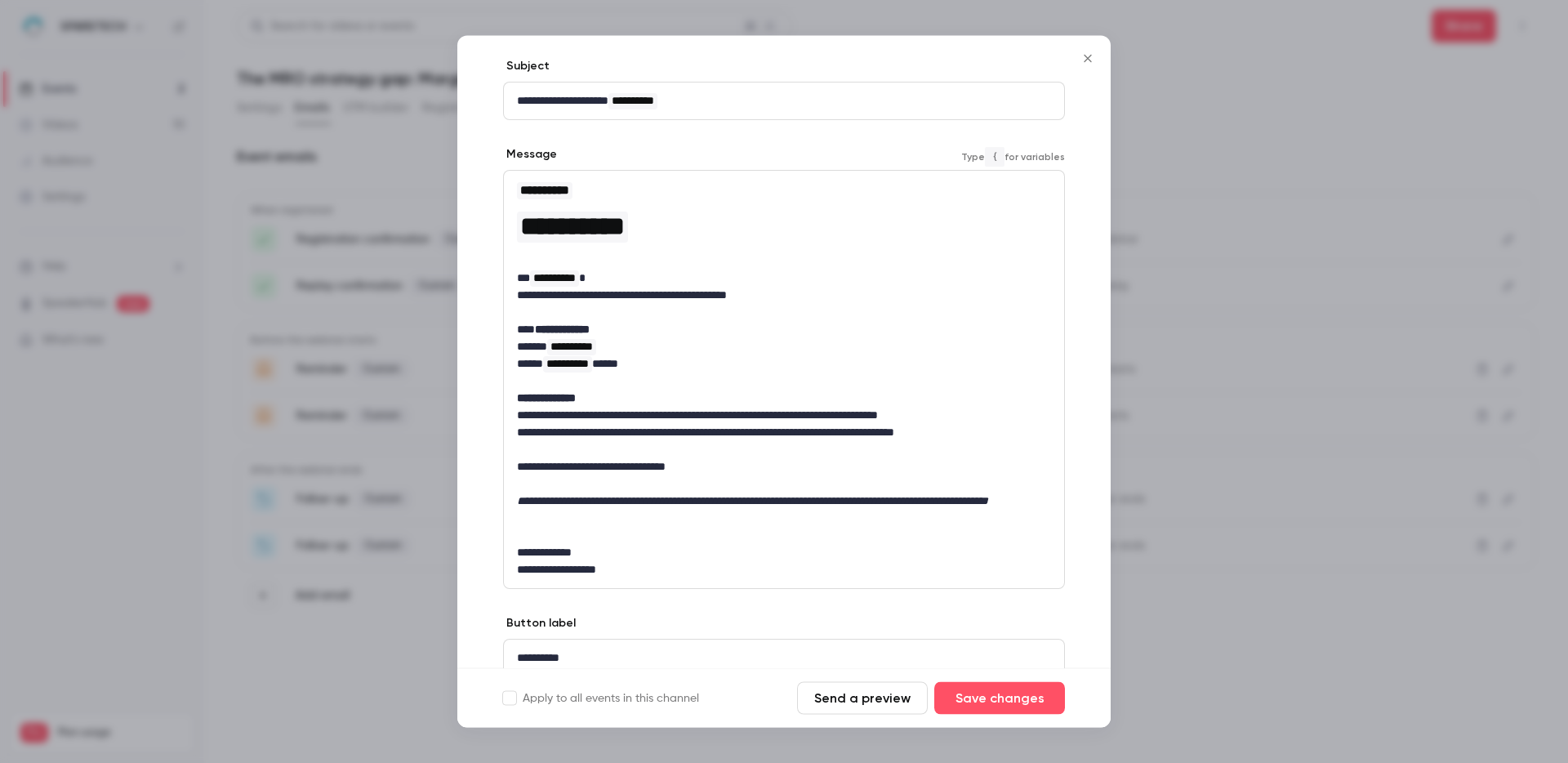 type 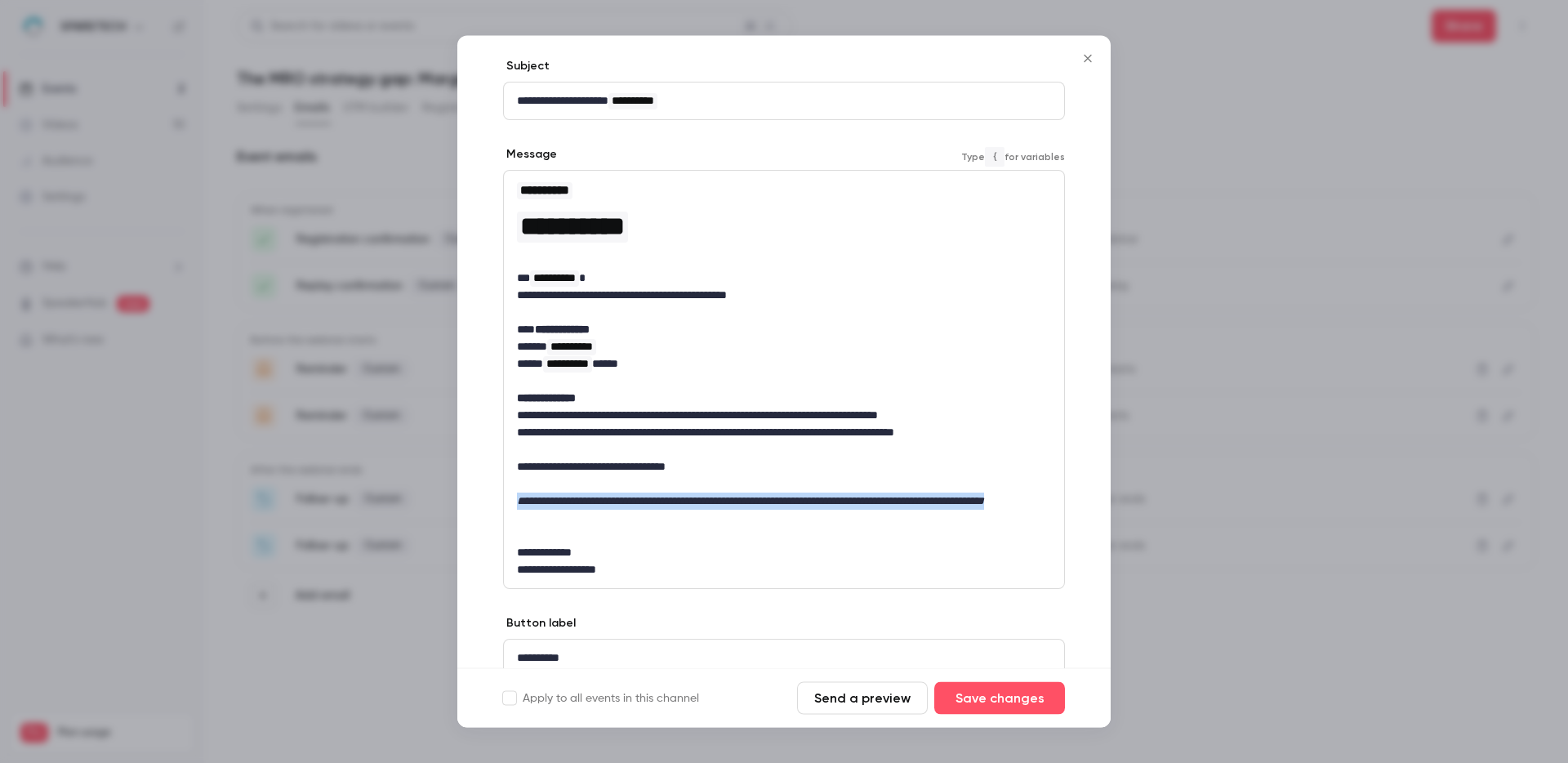 drag, startPoint x: 616, startPoint y: 516, endPoint x: 483, endPoint y: 504, distance: 133.54026 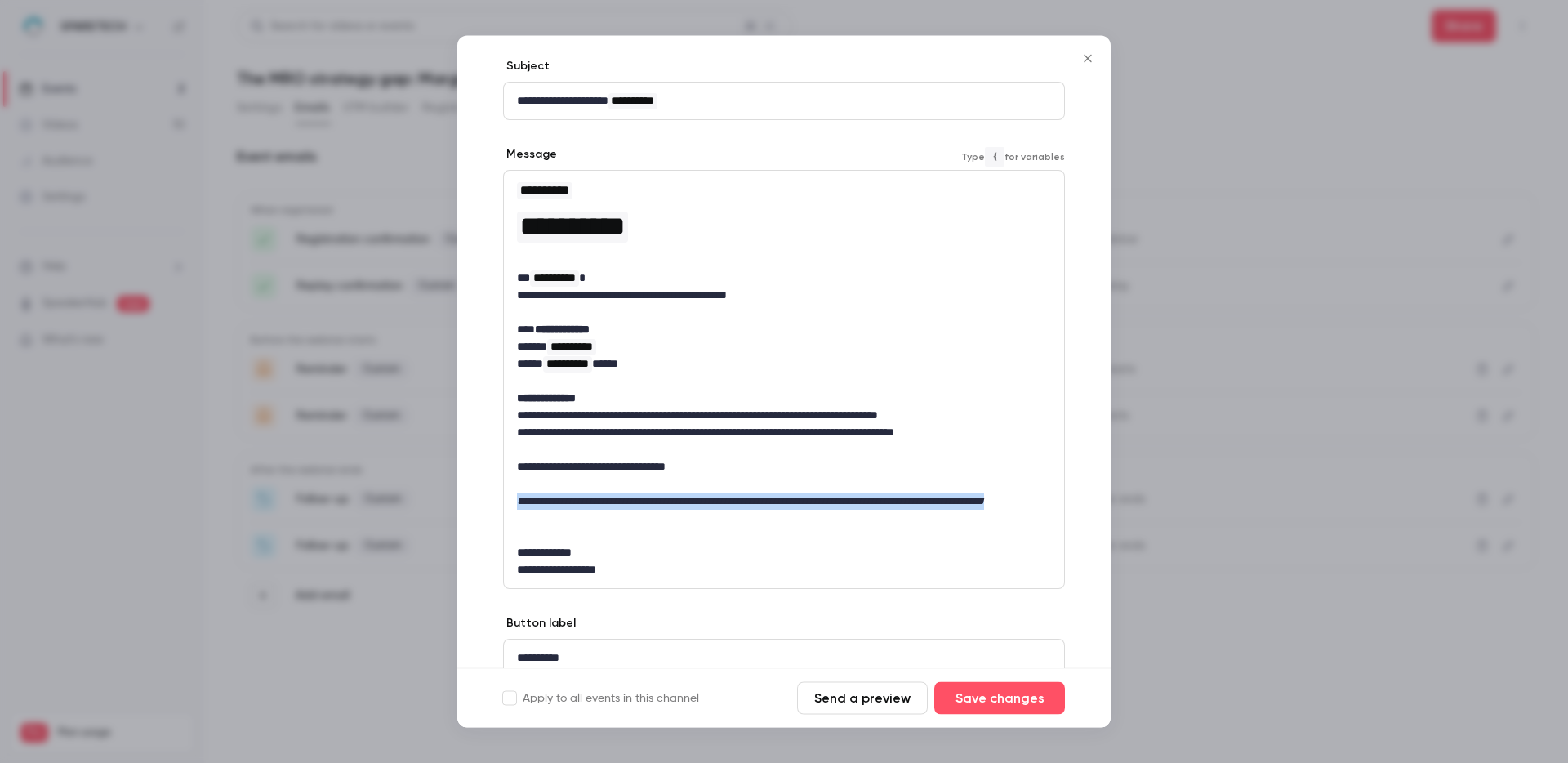 click on "**********" at bounding box center (784, 398) 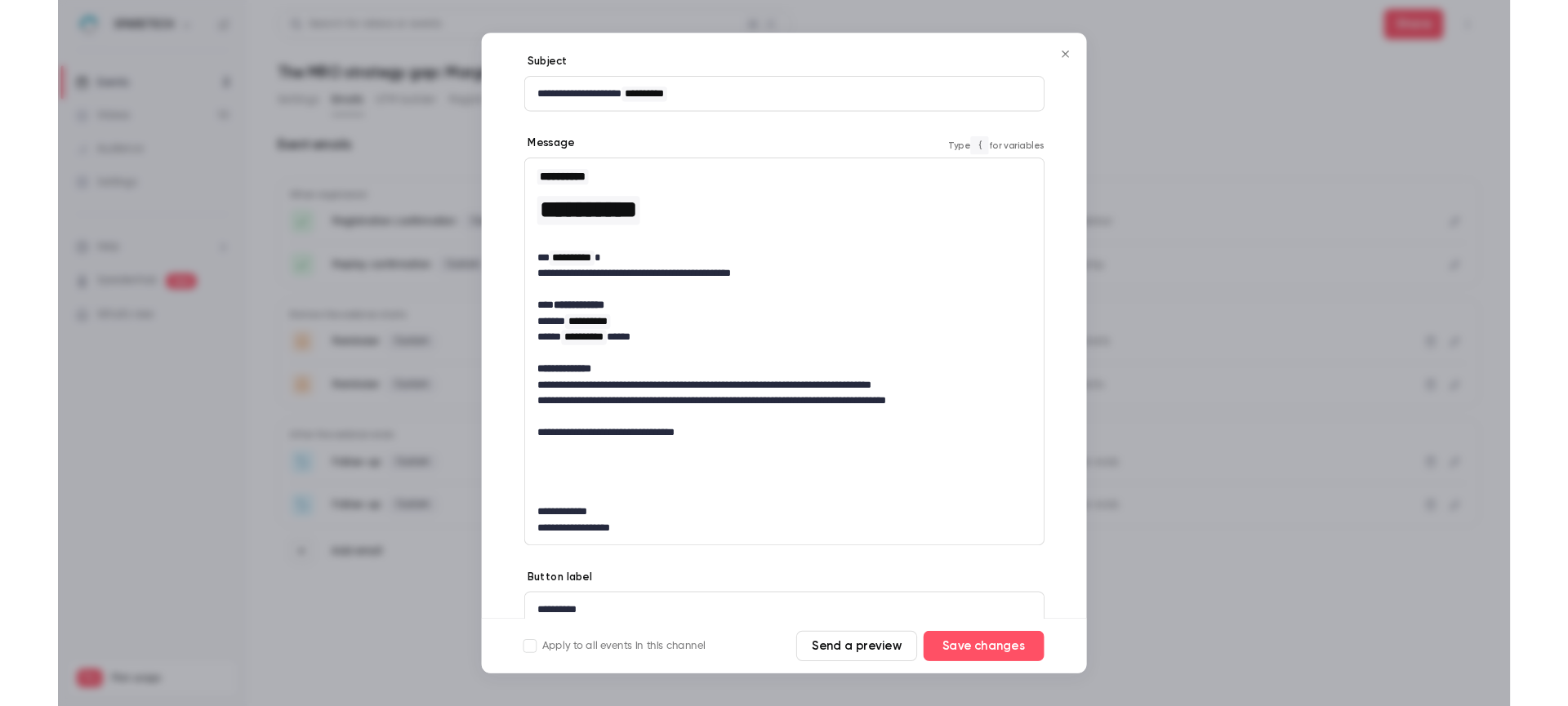 scroll, scrollTop: 0, scrollLeft: 0, axis: both 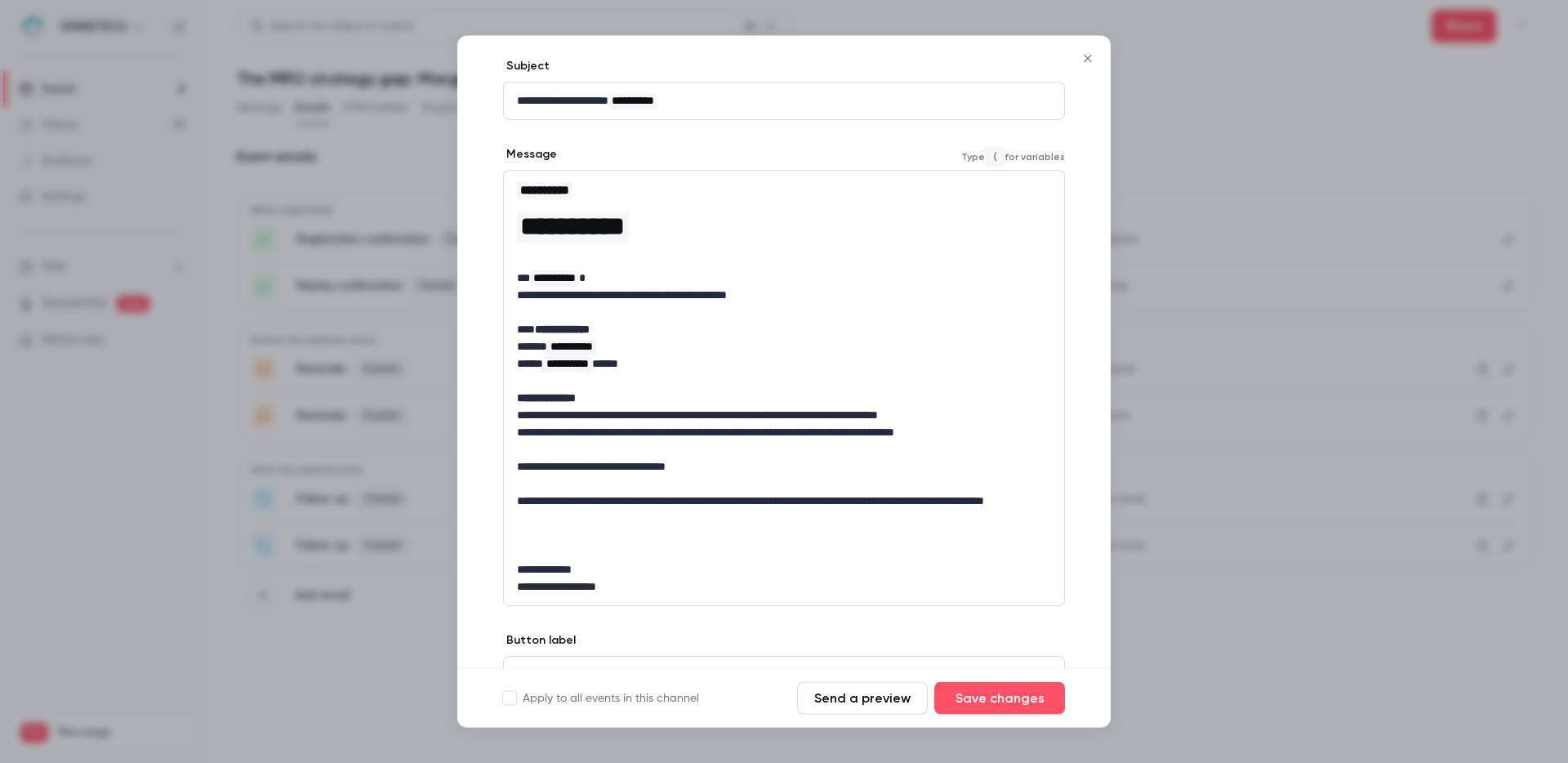 click on "**********" at bounding box center [777, 511] 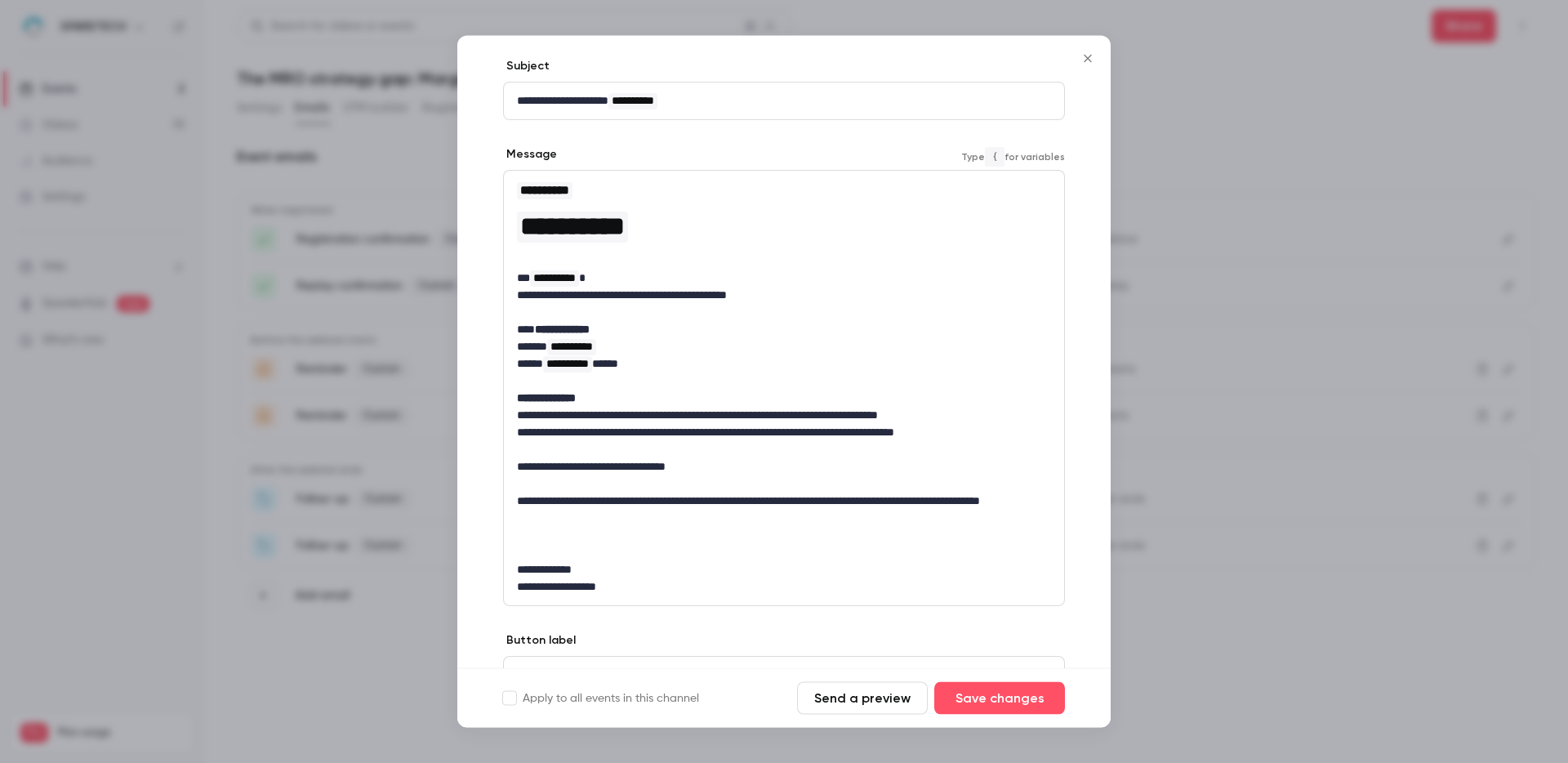 click on "**********" at bounding box center (777, 511) 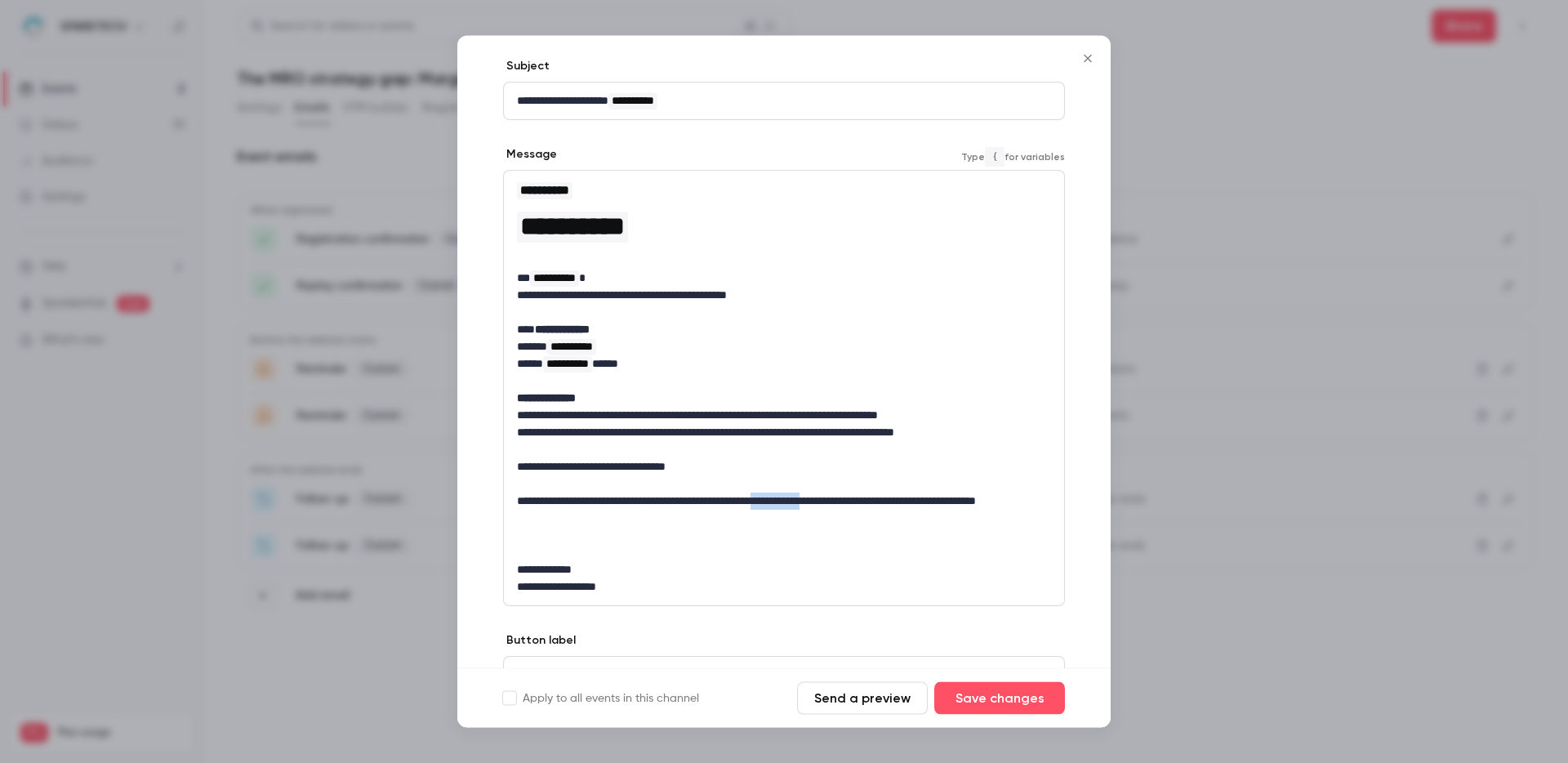 drag, startPoint x: 800, startPoint y: 502, endPoint x: 864, endPoint y: 498, distance: 64.12488 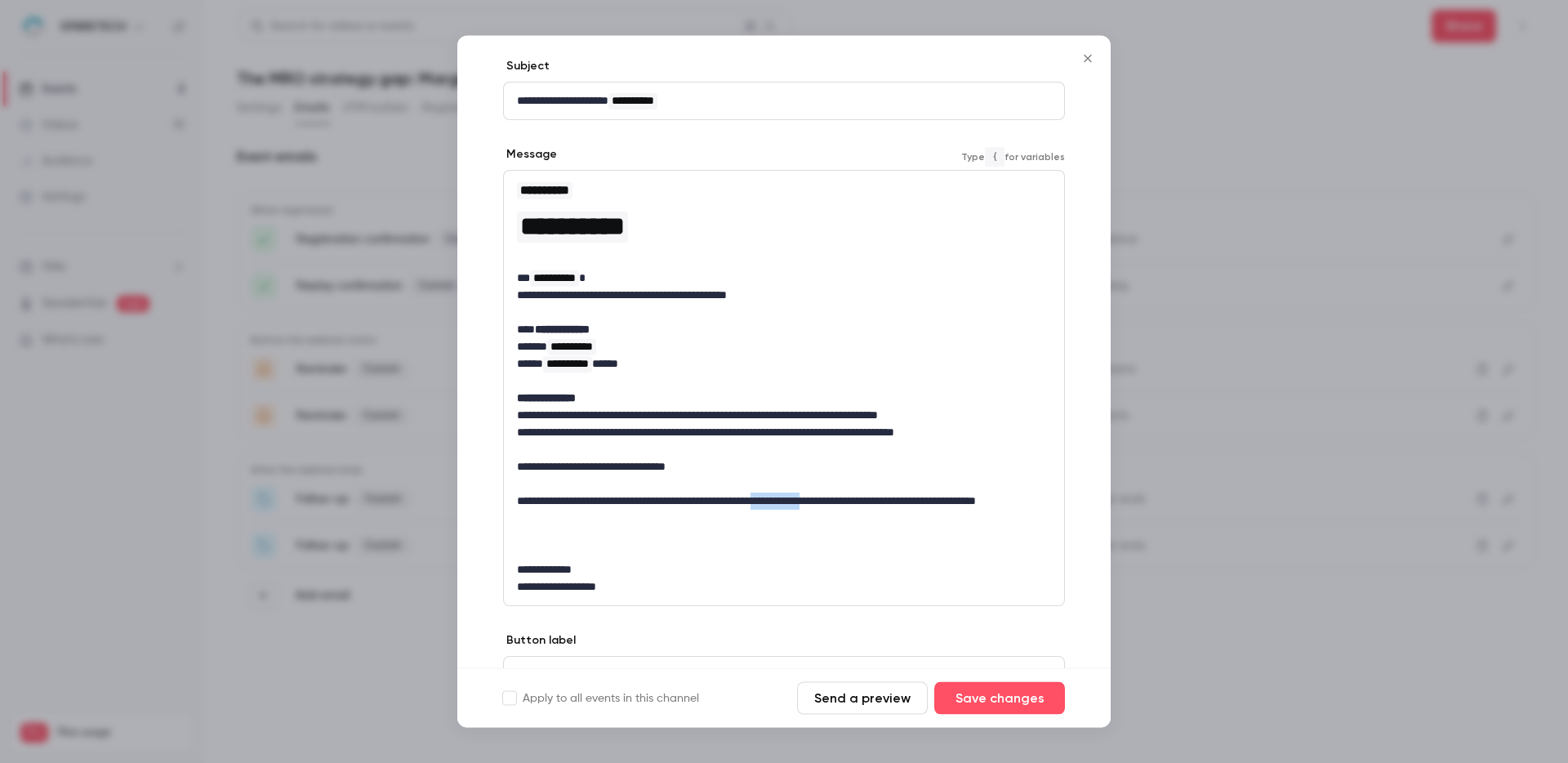 click on "**********" at bounding box center [777, 511] 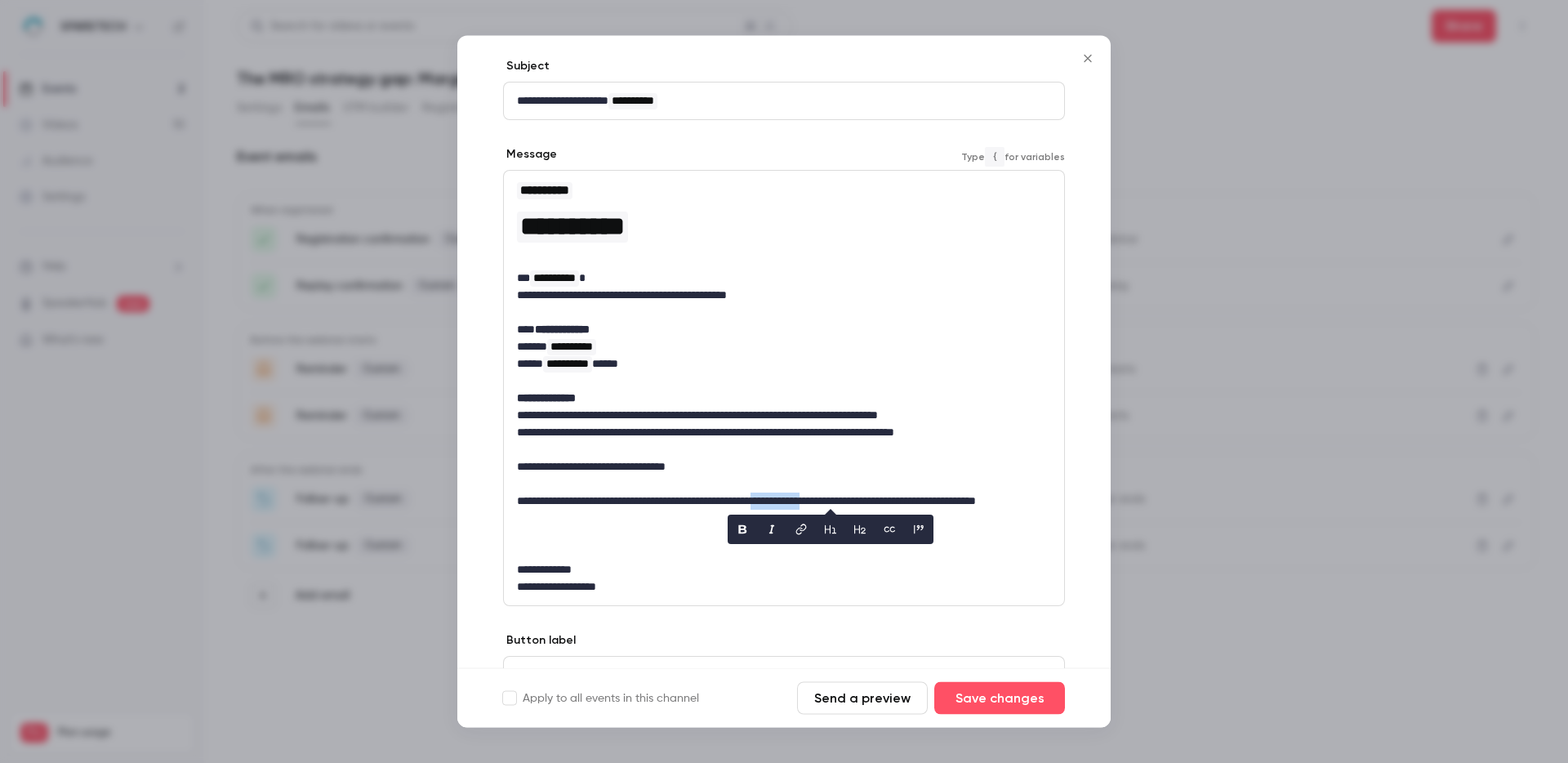 click 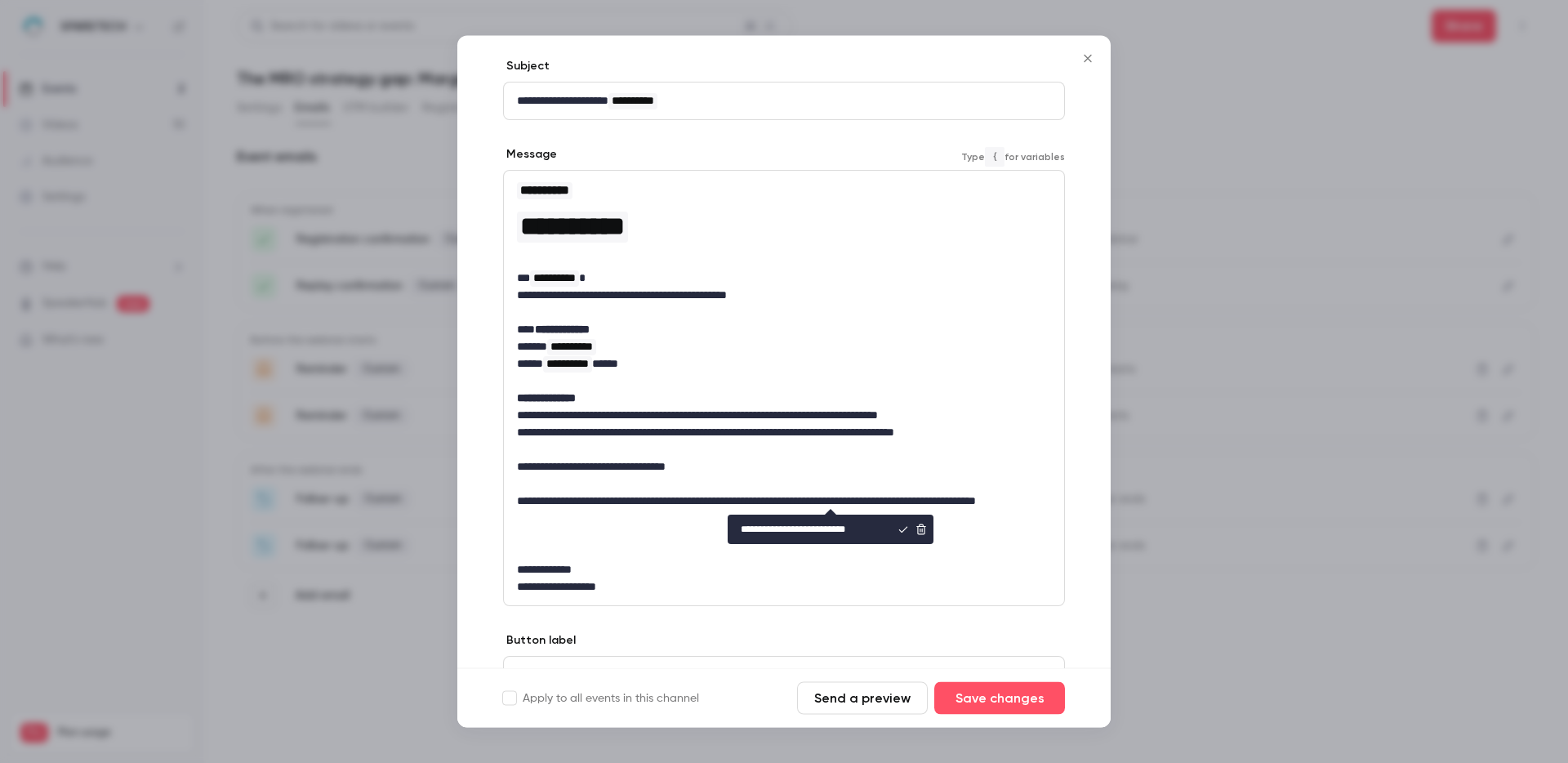 type on "**********" 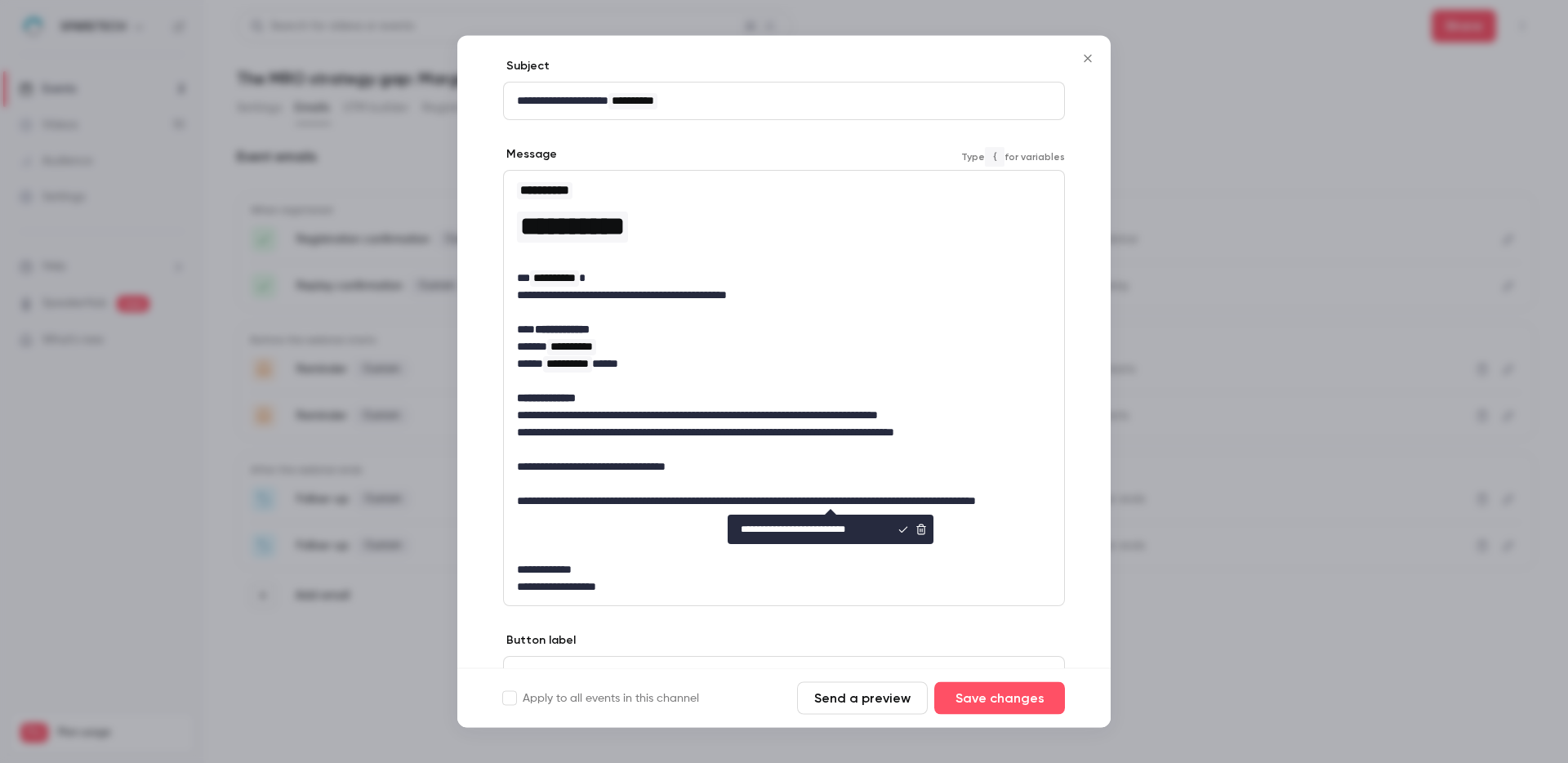 click 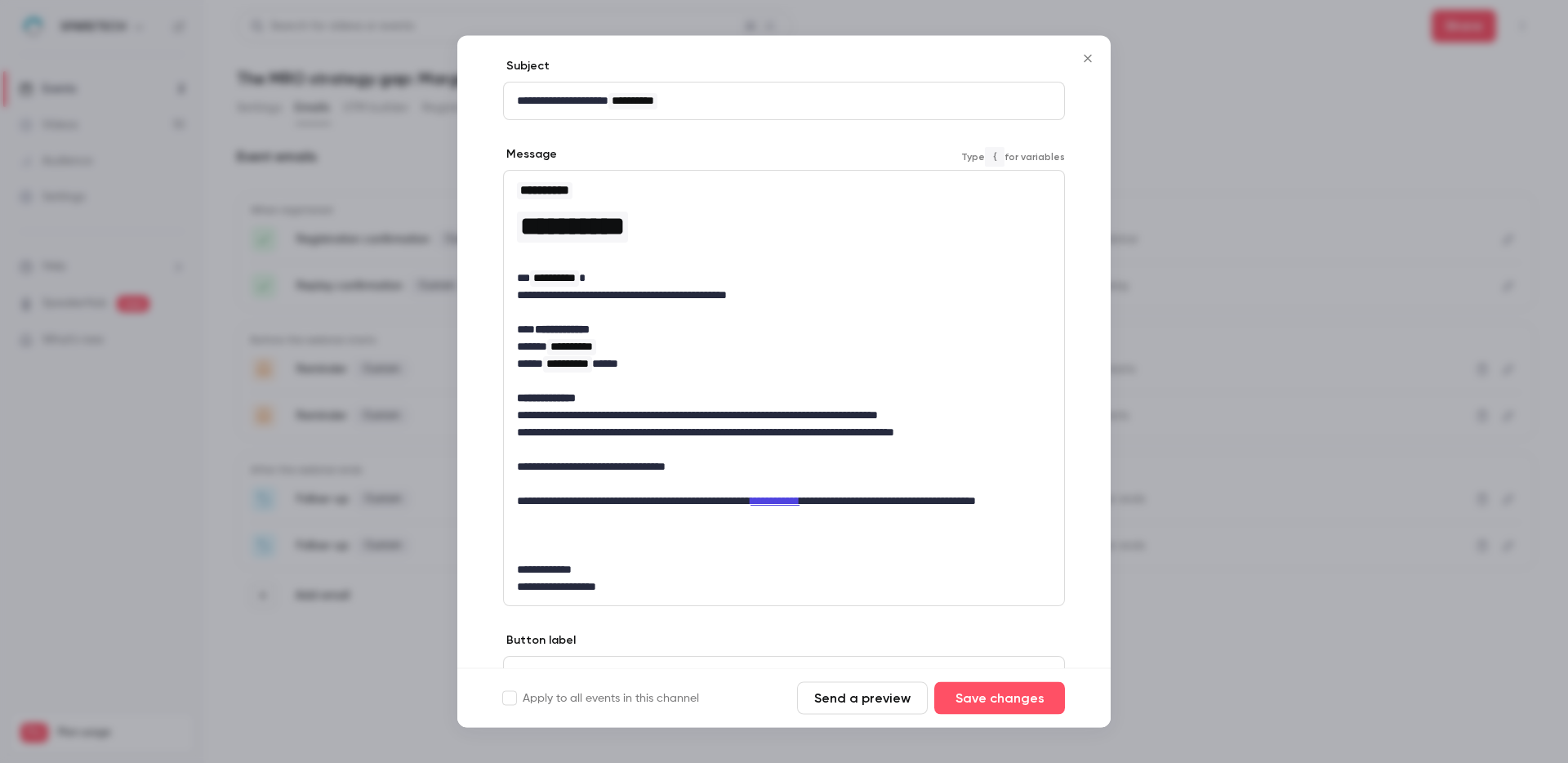 click on "**********" at bounding box center [777, 511] 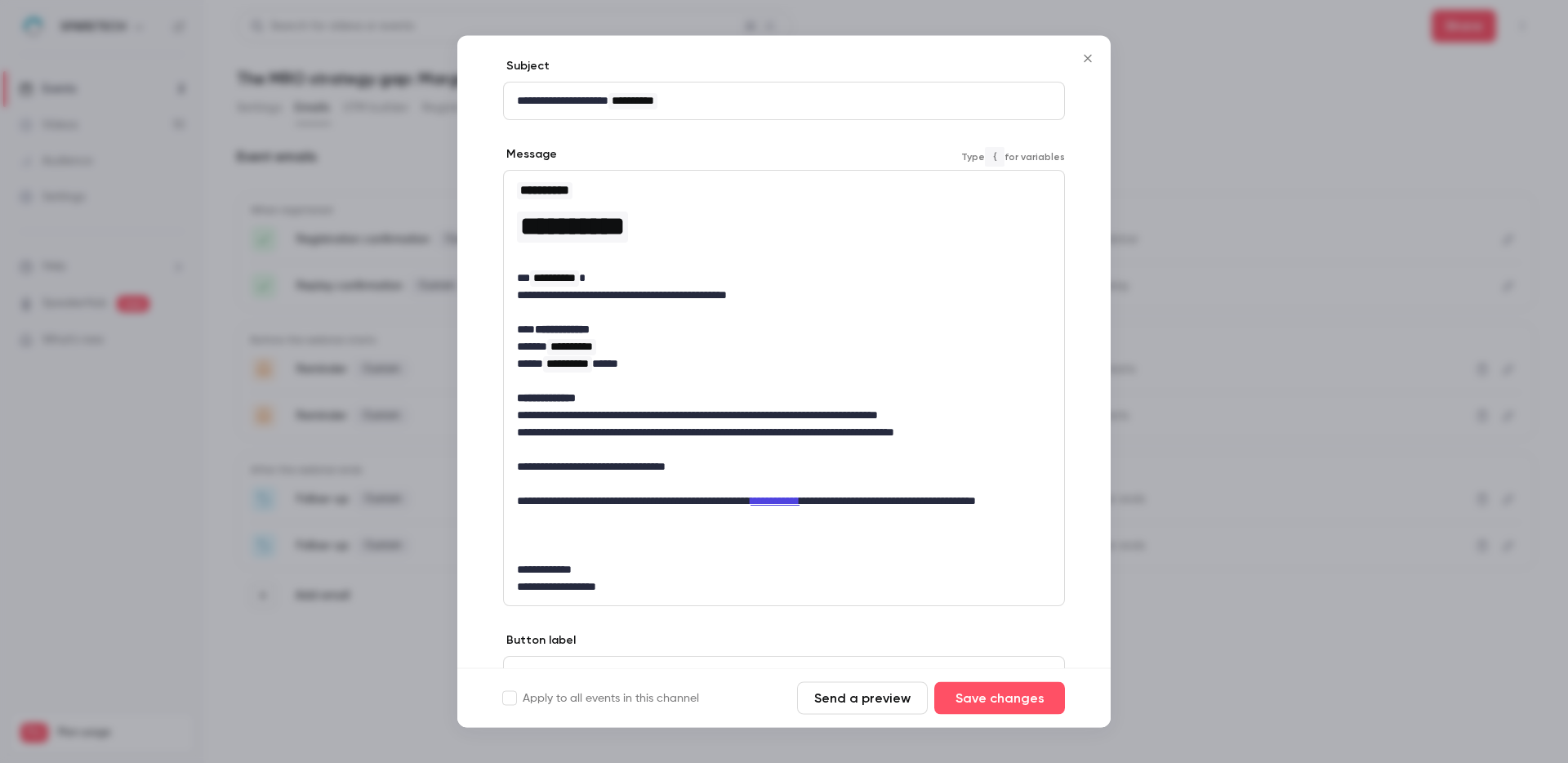 click at bounding box center (784, 536) 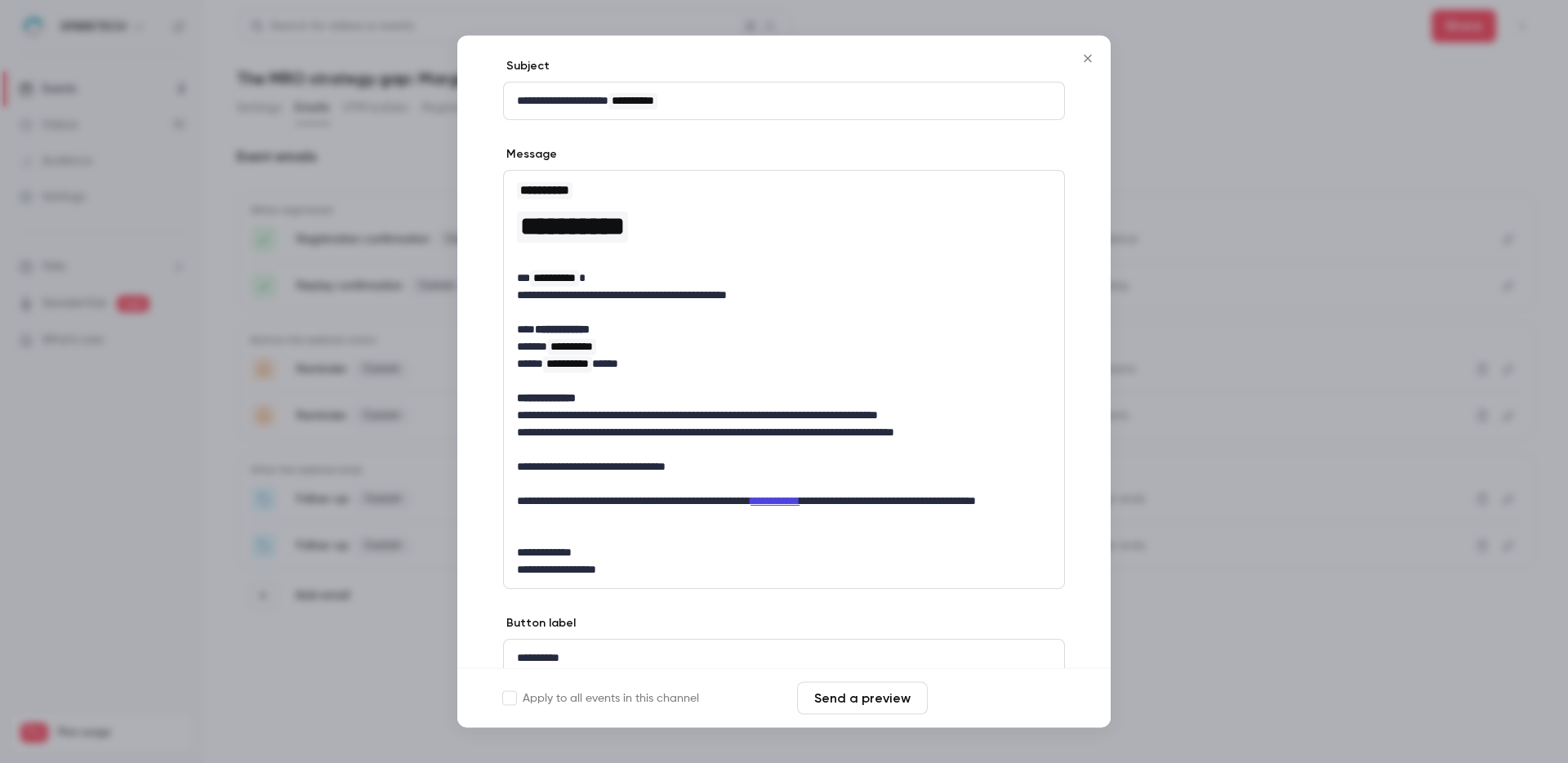 click on "Save changes" at bounding box center (1000, 698) 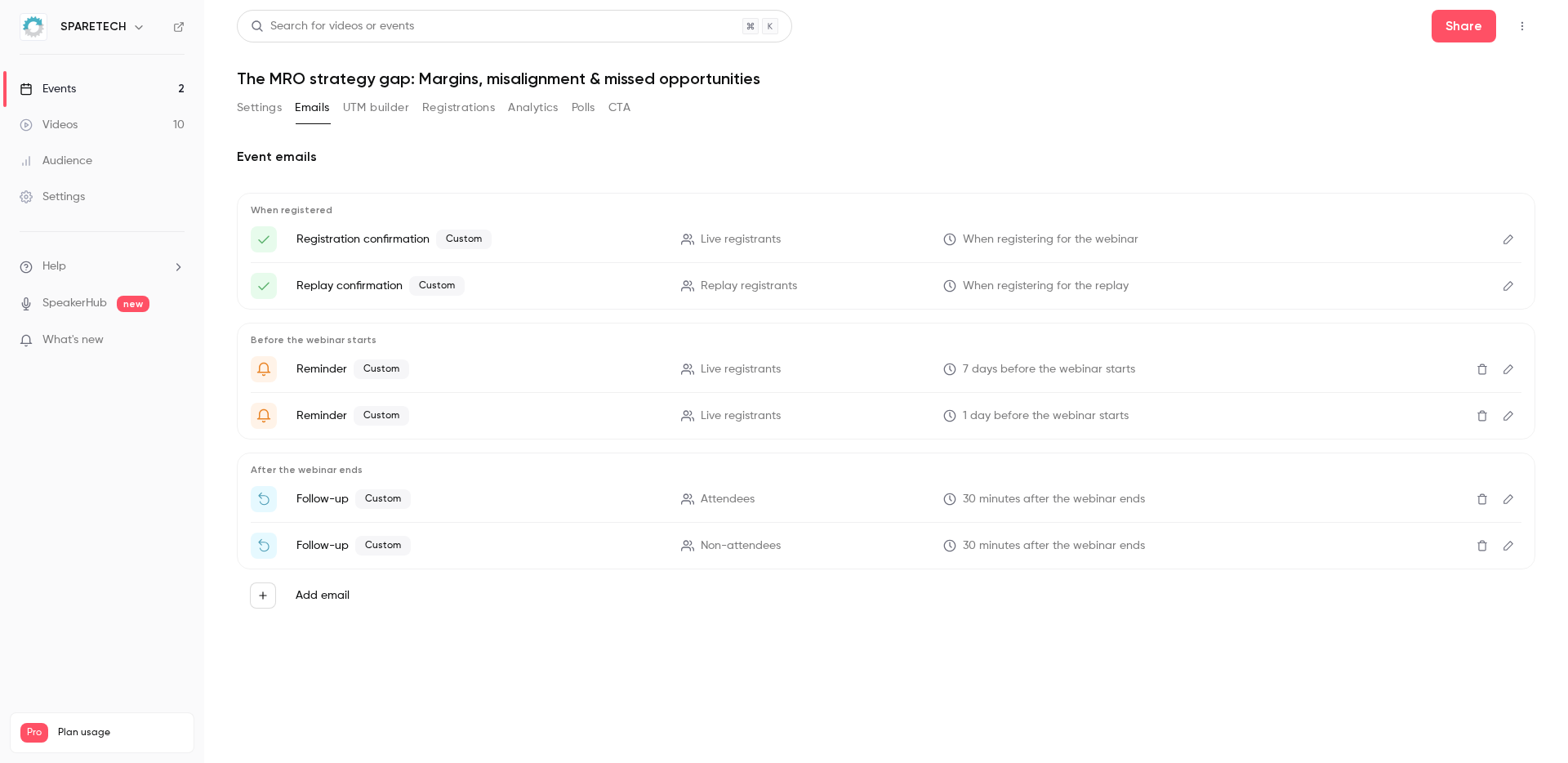 click on "Registration confirmation Custom" at bounding box center [479, 239] 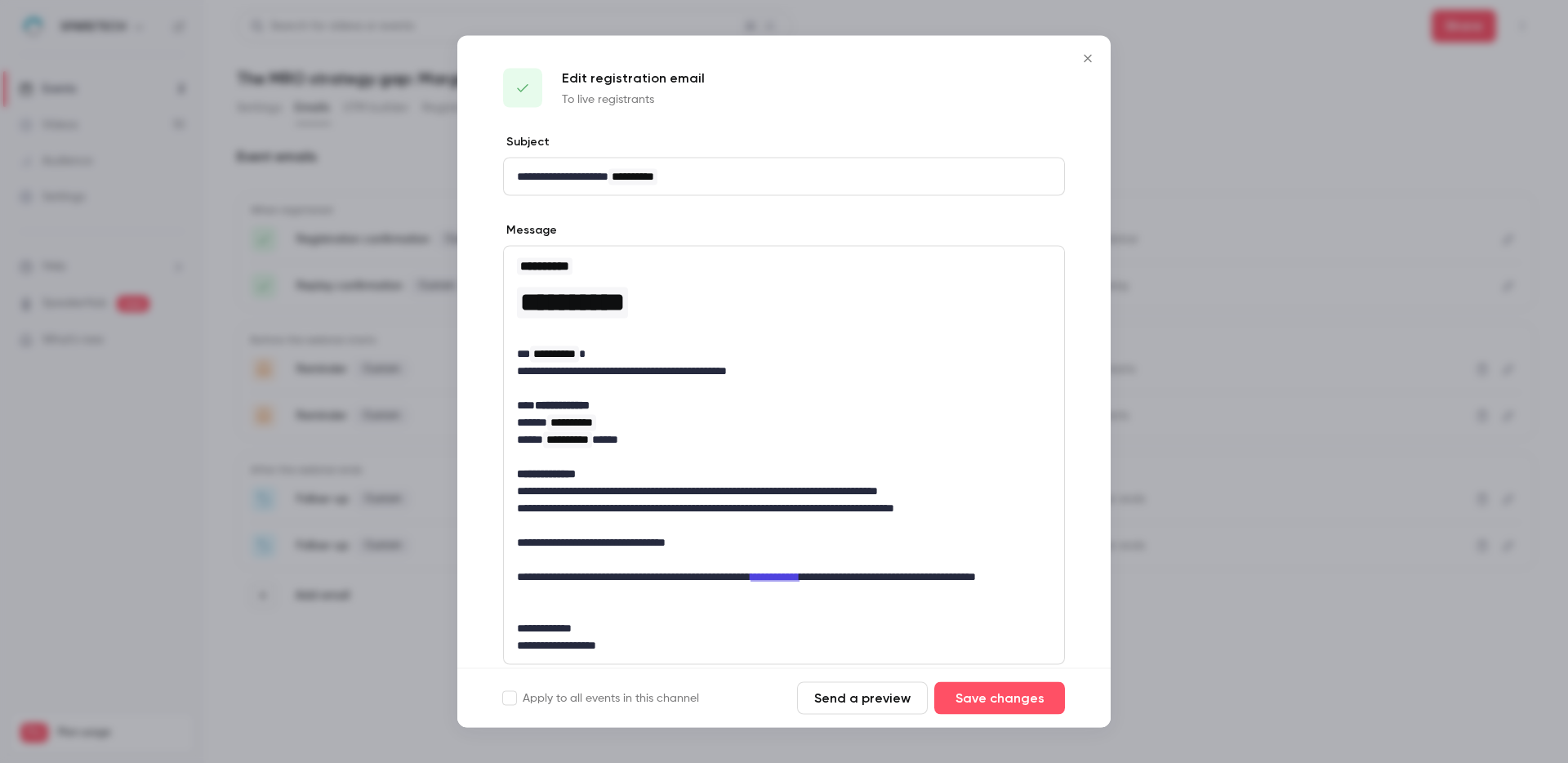 click on "**********" at bounding box center [775, 577] 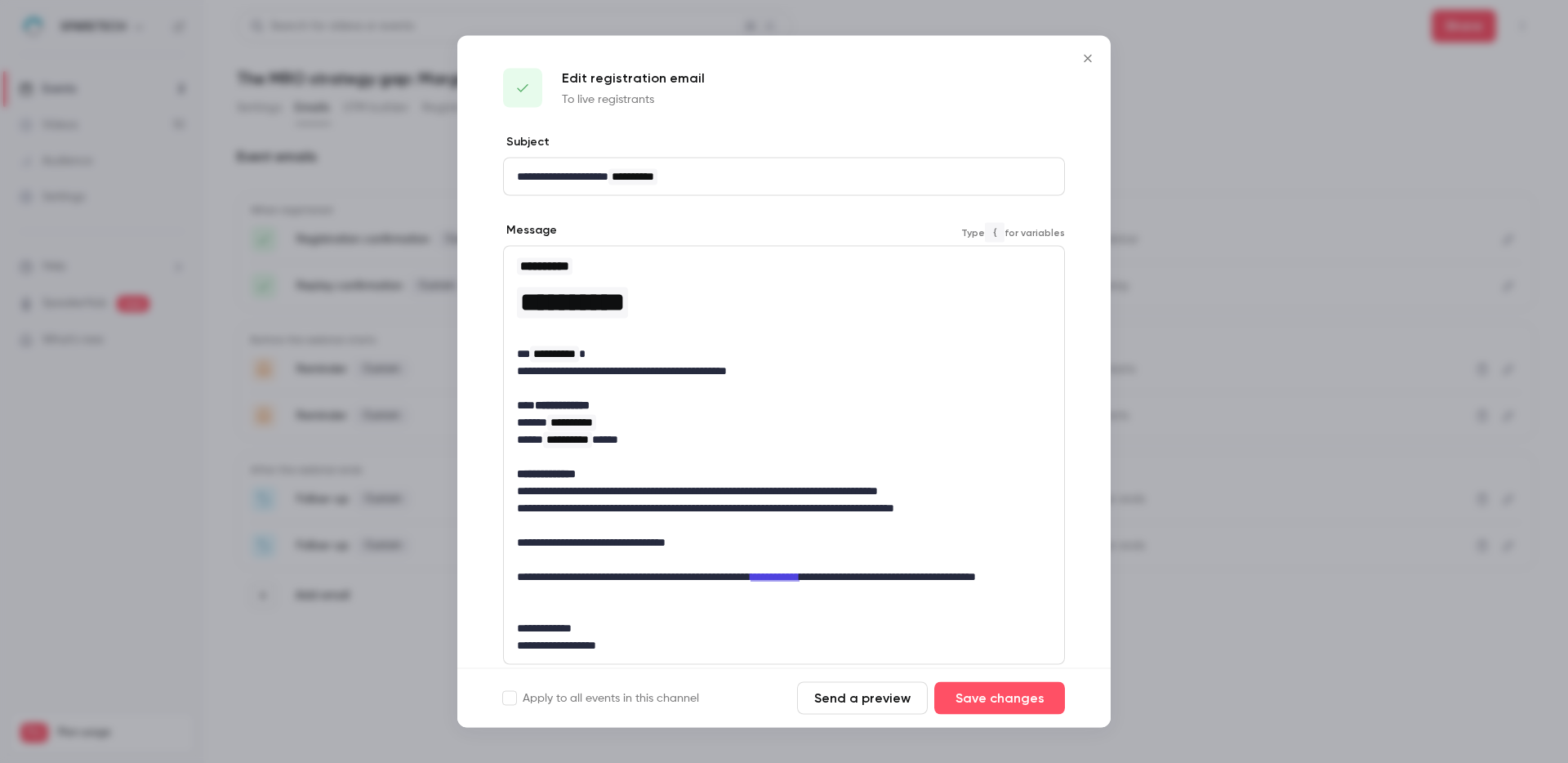 click on "**********" at bounding box center (775, 577) 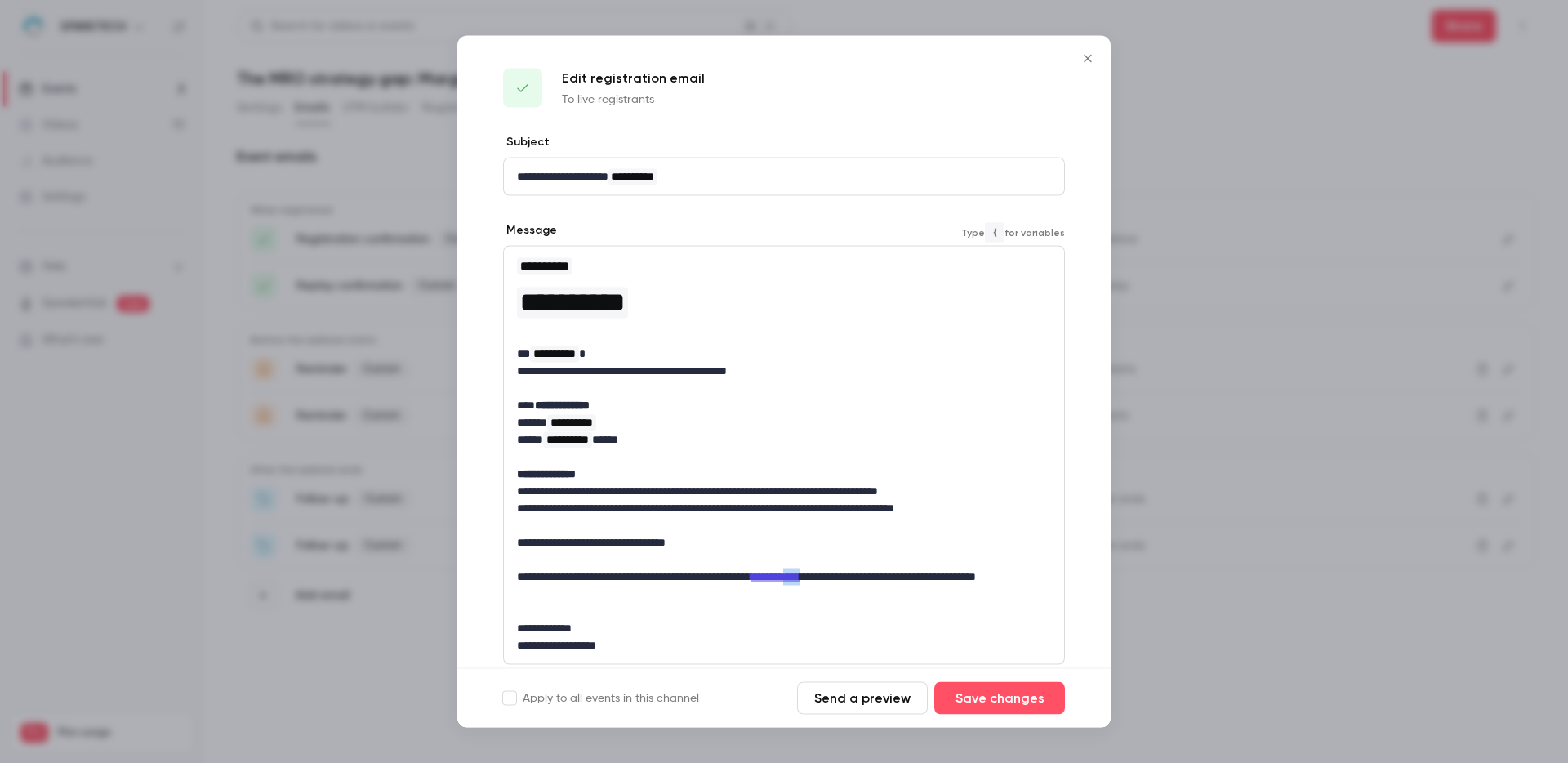click on "**********" at bounding box center [775, 577] 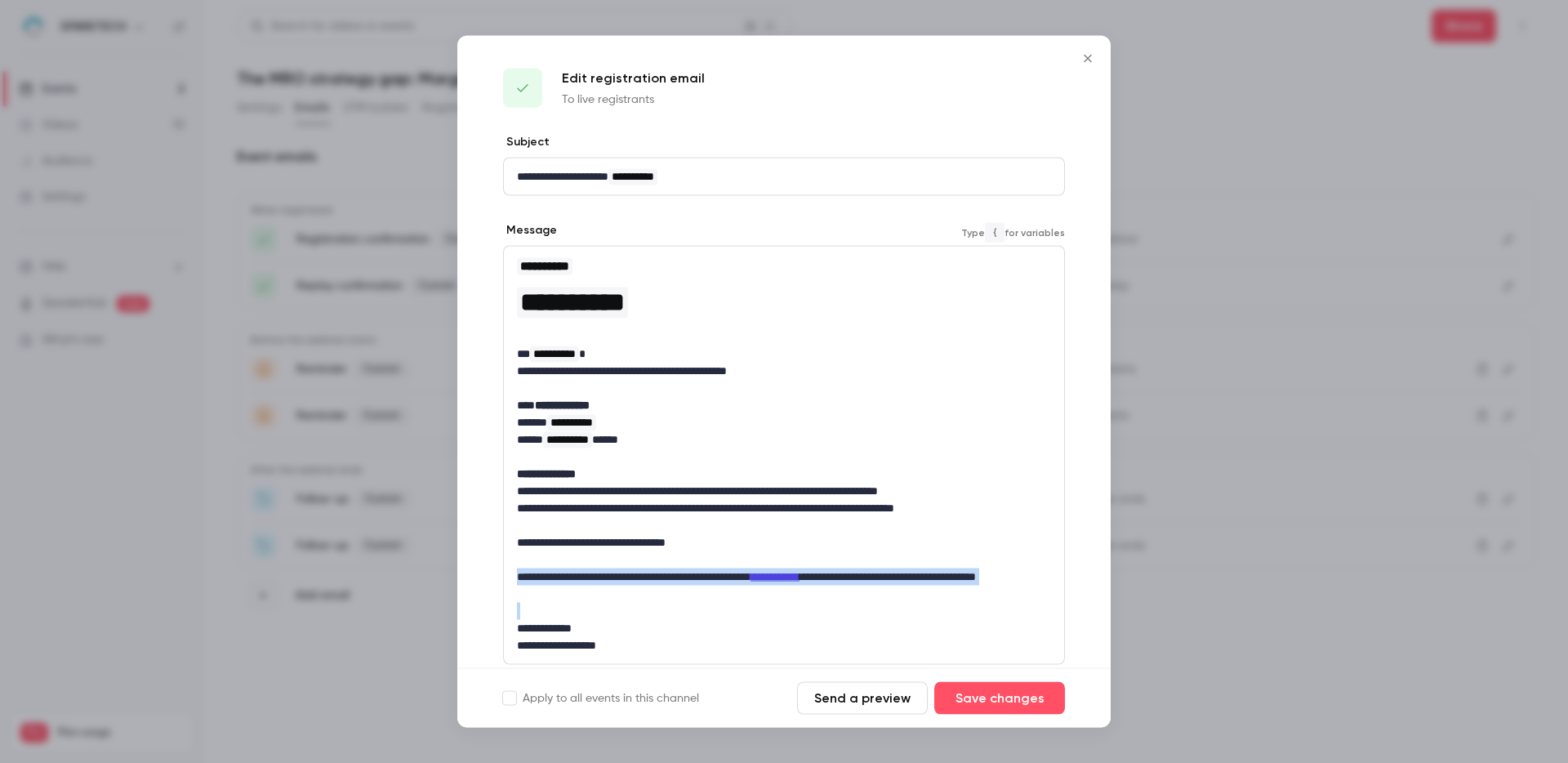 click on "**********" at bounding box center [775, 577] 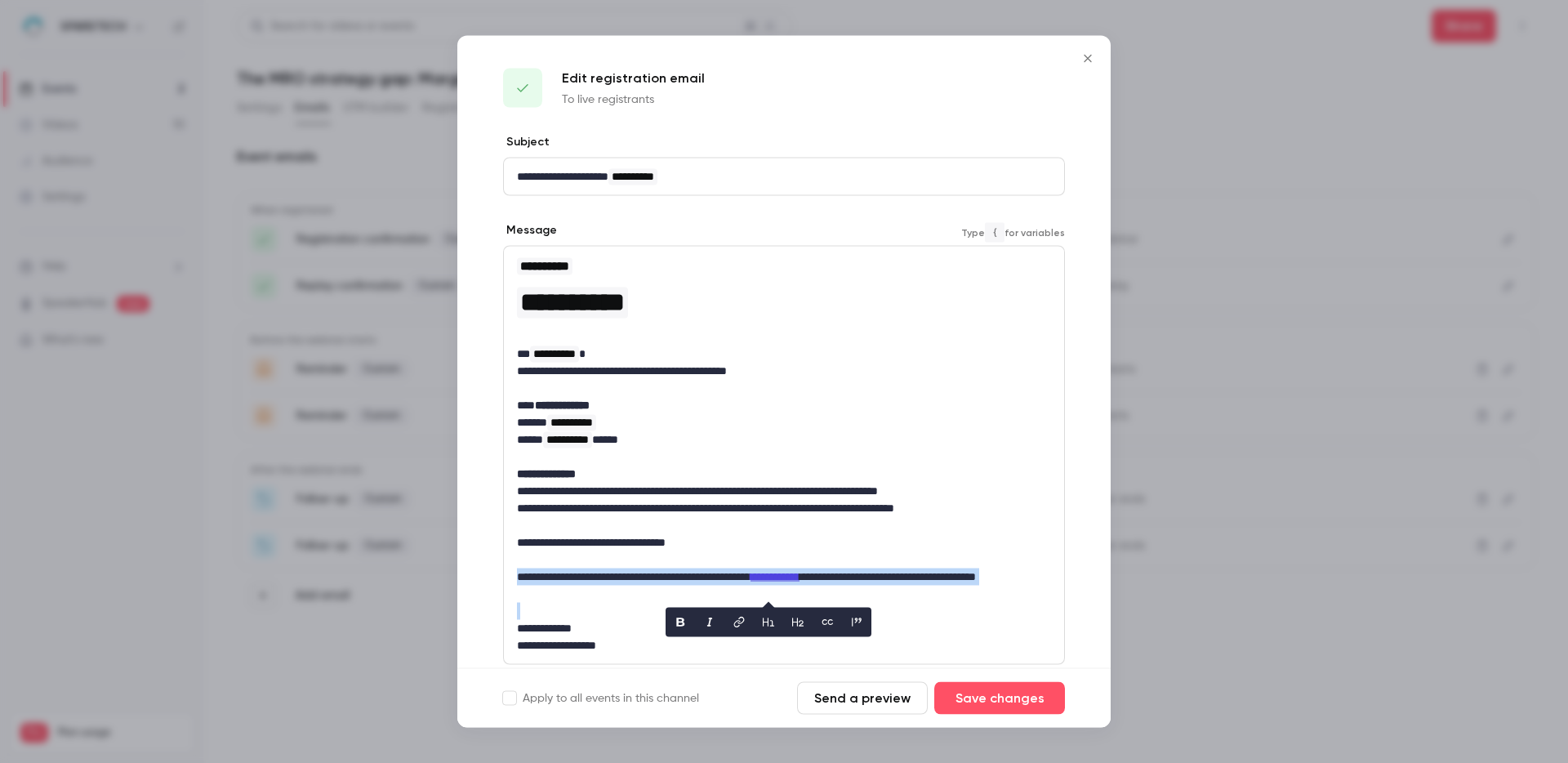 click on "**********" at bounding box center [775, 577] 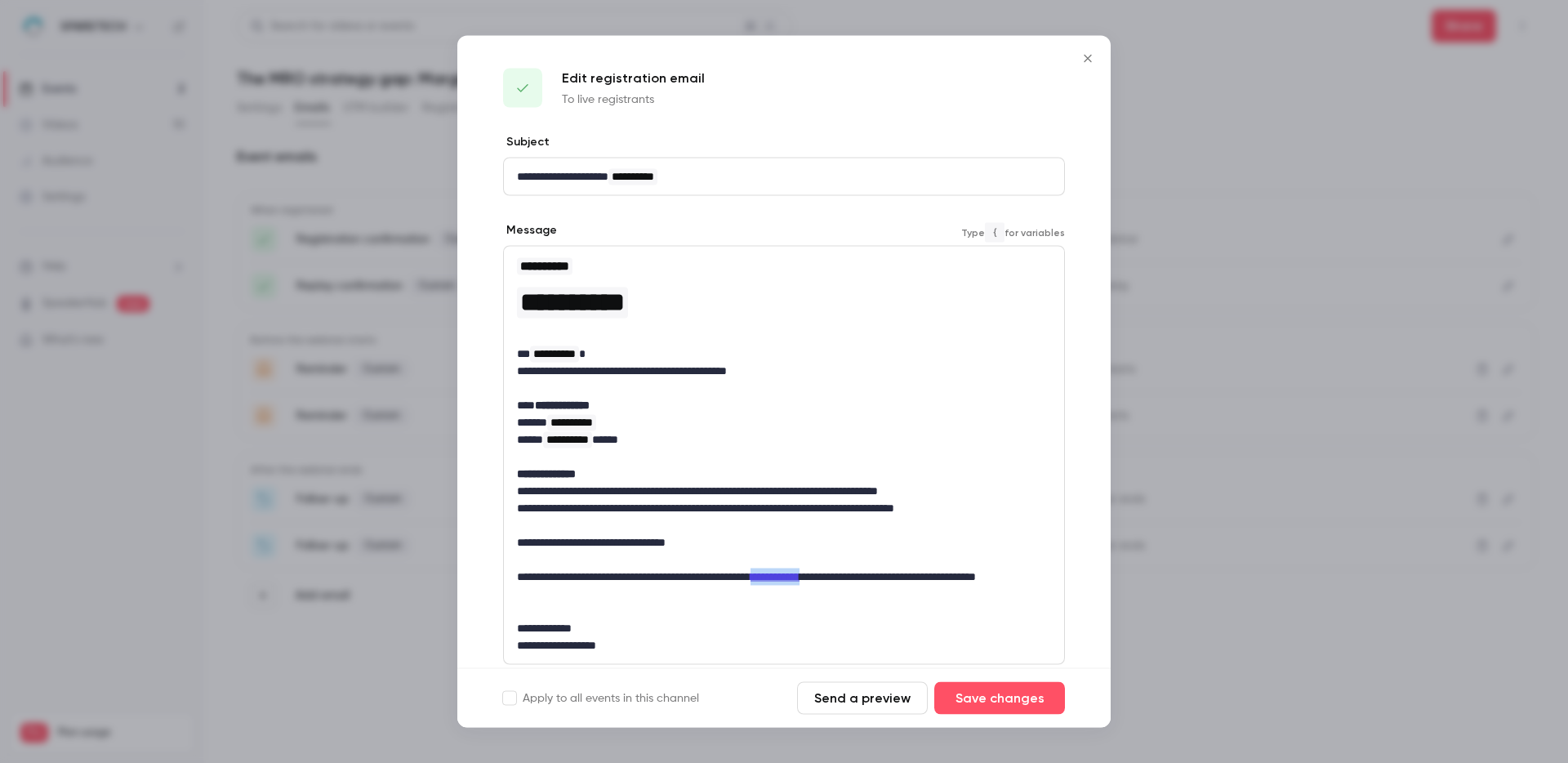 drag, startPoint x: 836, startPoint y: 574, endPoint x: 800, endPoint y: 573, distance: 36.013886 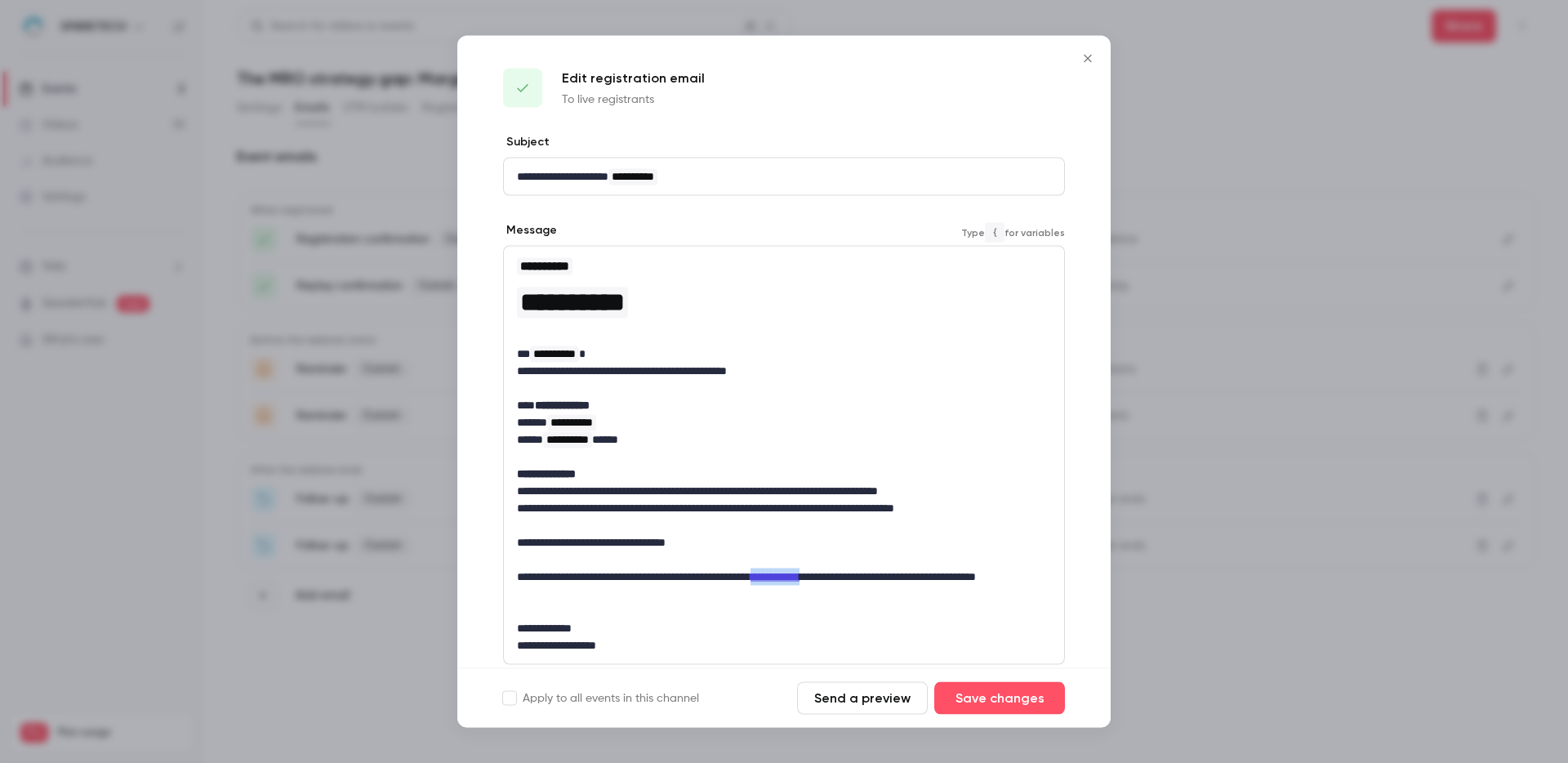 click on "**********" at bounding box center [777, 586] 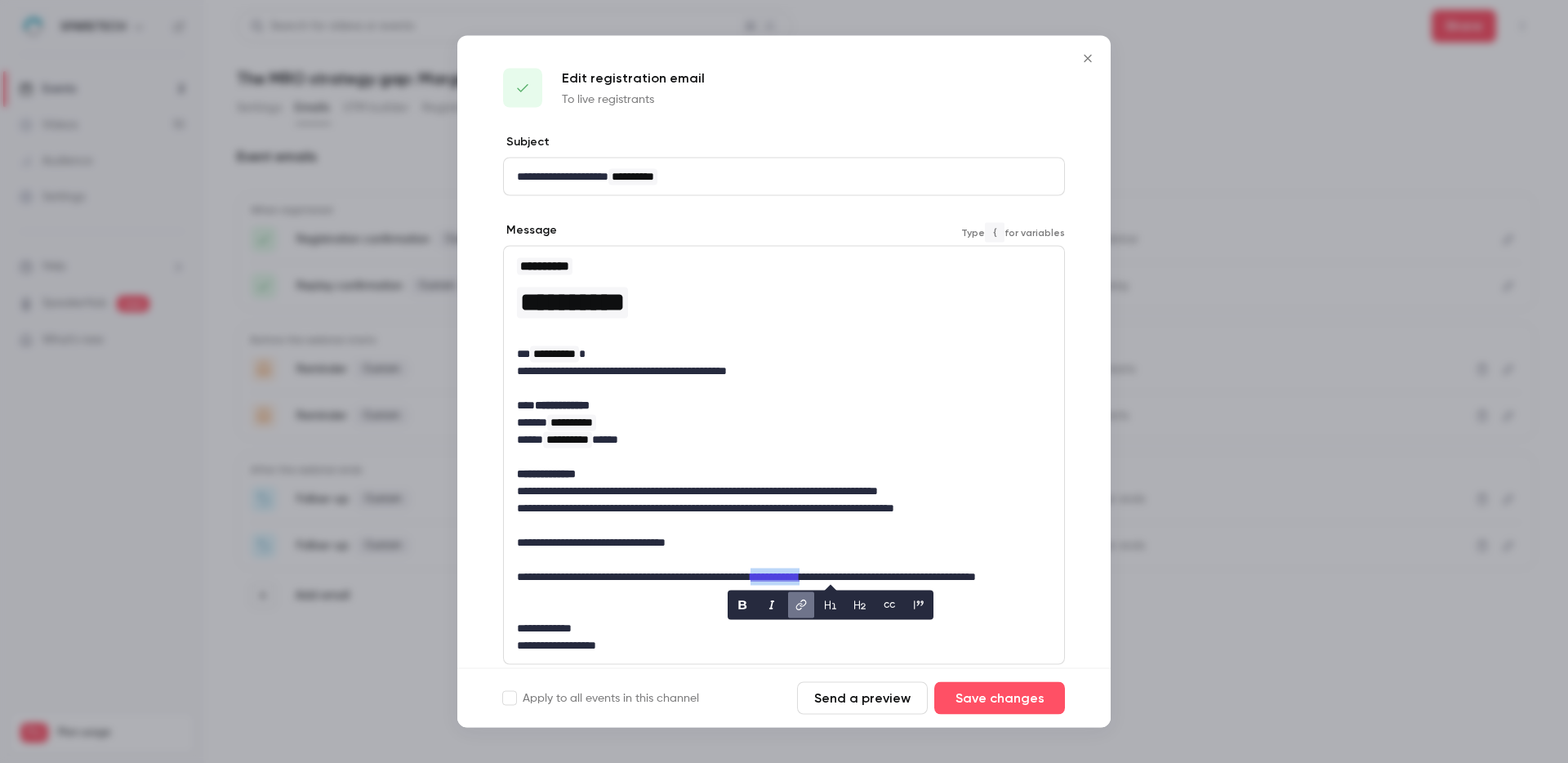 click at bounding box center [801, 605] 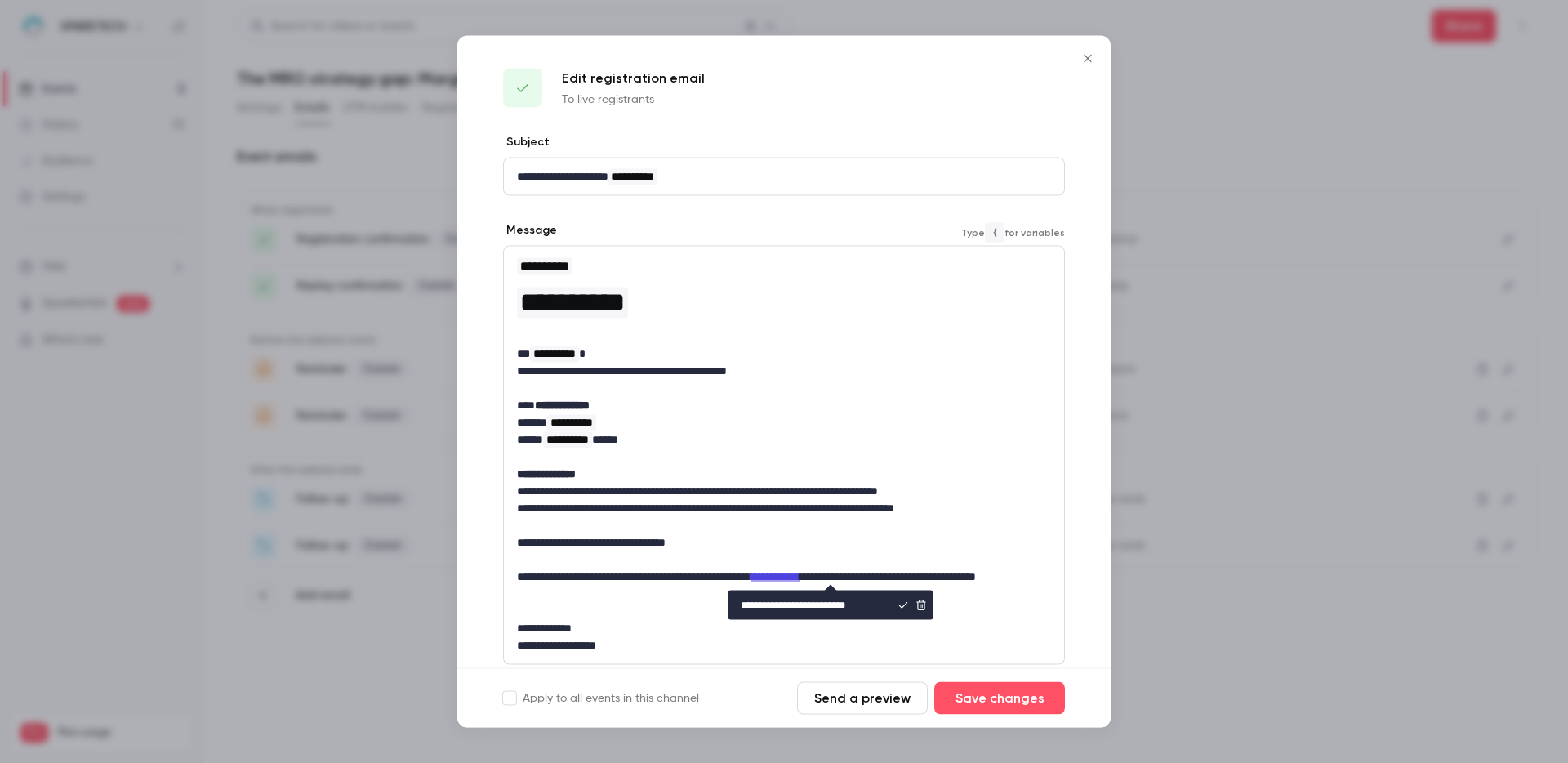 click on "**********" at bounding box center [809, 605] 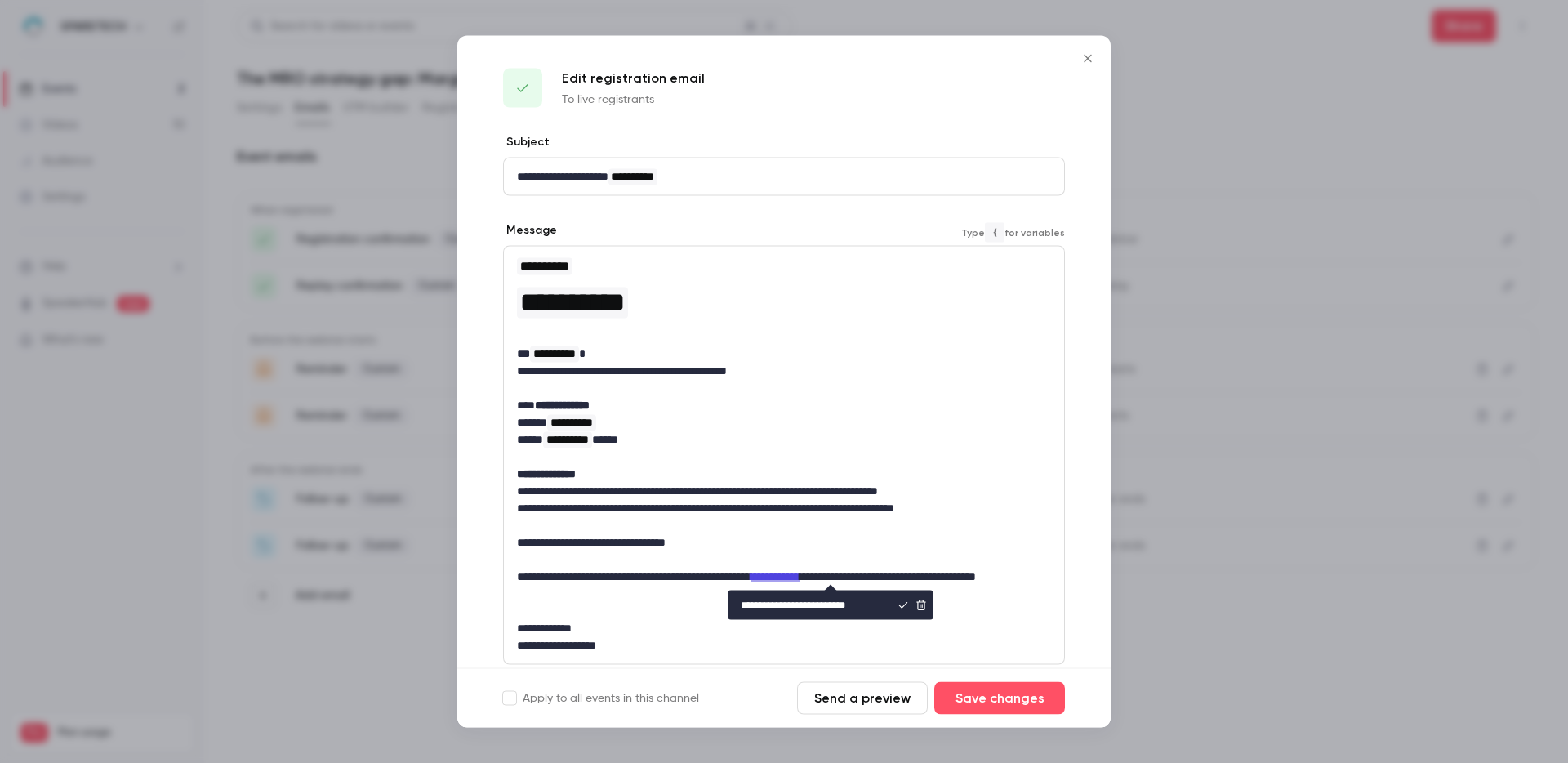 click on "**********" at bounding box center (809, 605) 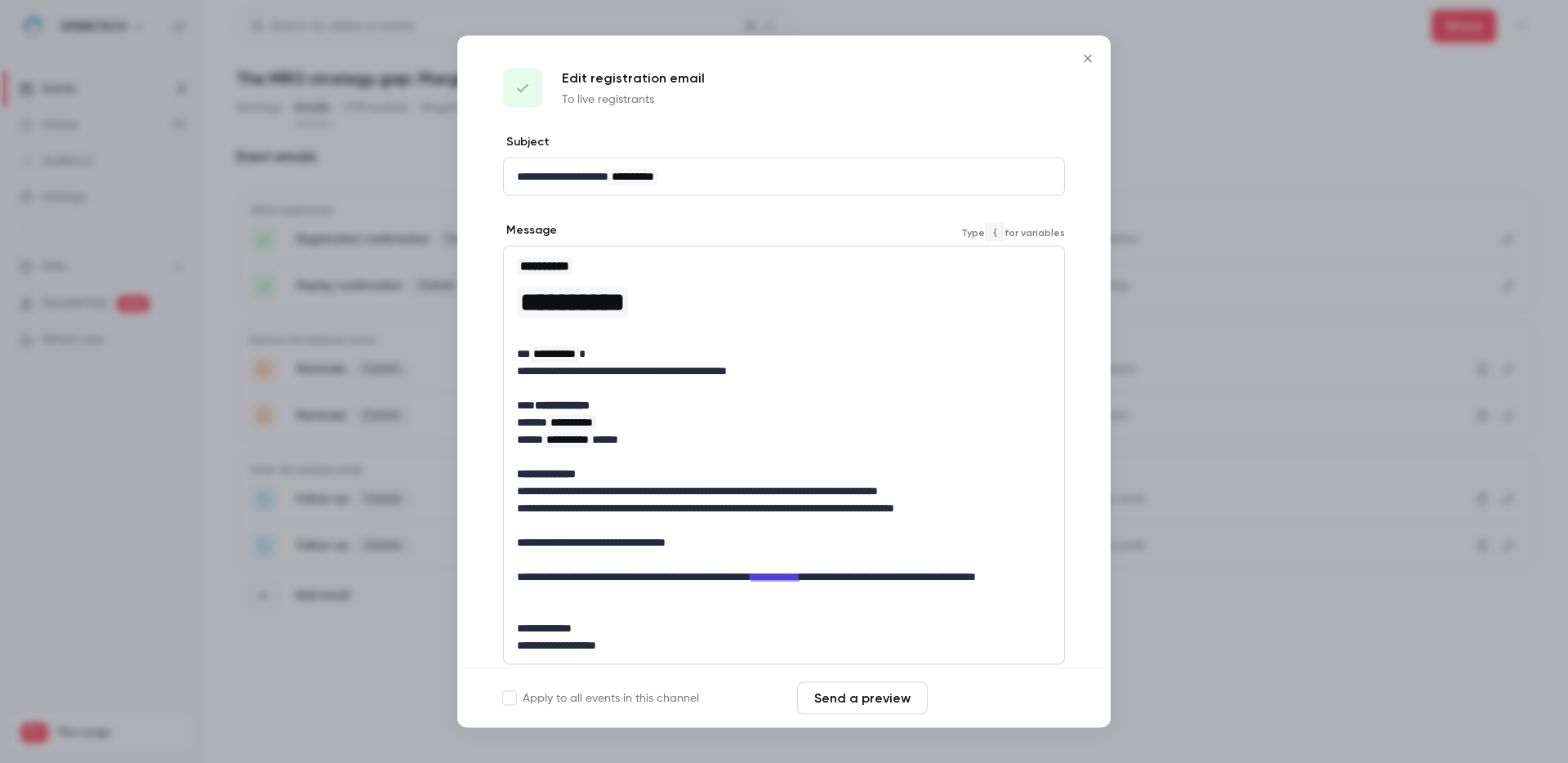 click on "Save changes" at bounding box center (1000, 698) 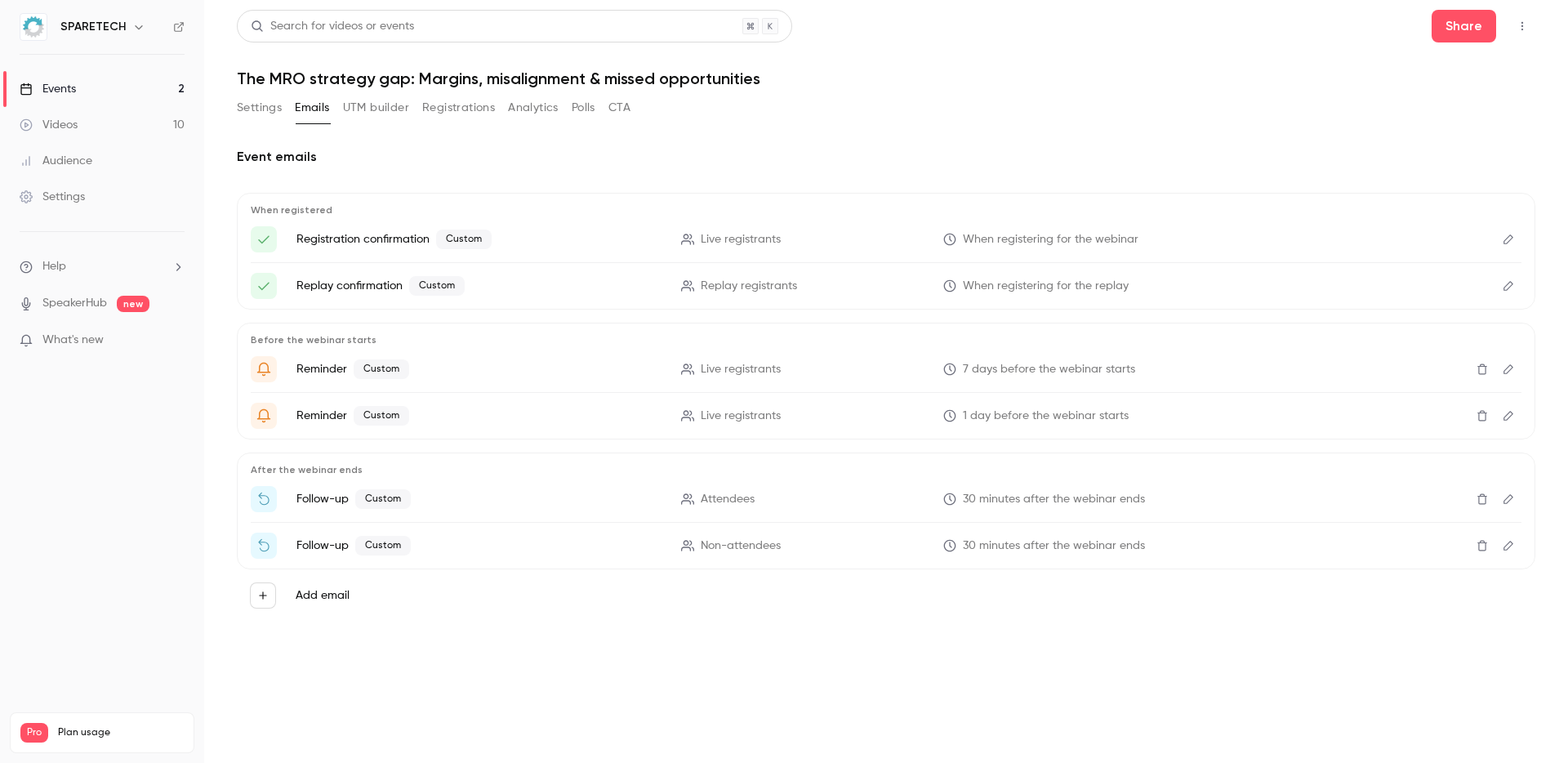 click on "Events 2" at bounding box center [102, 89] 